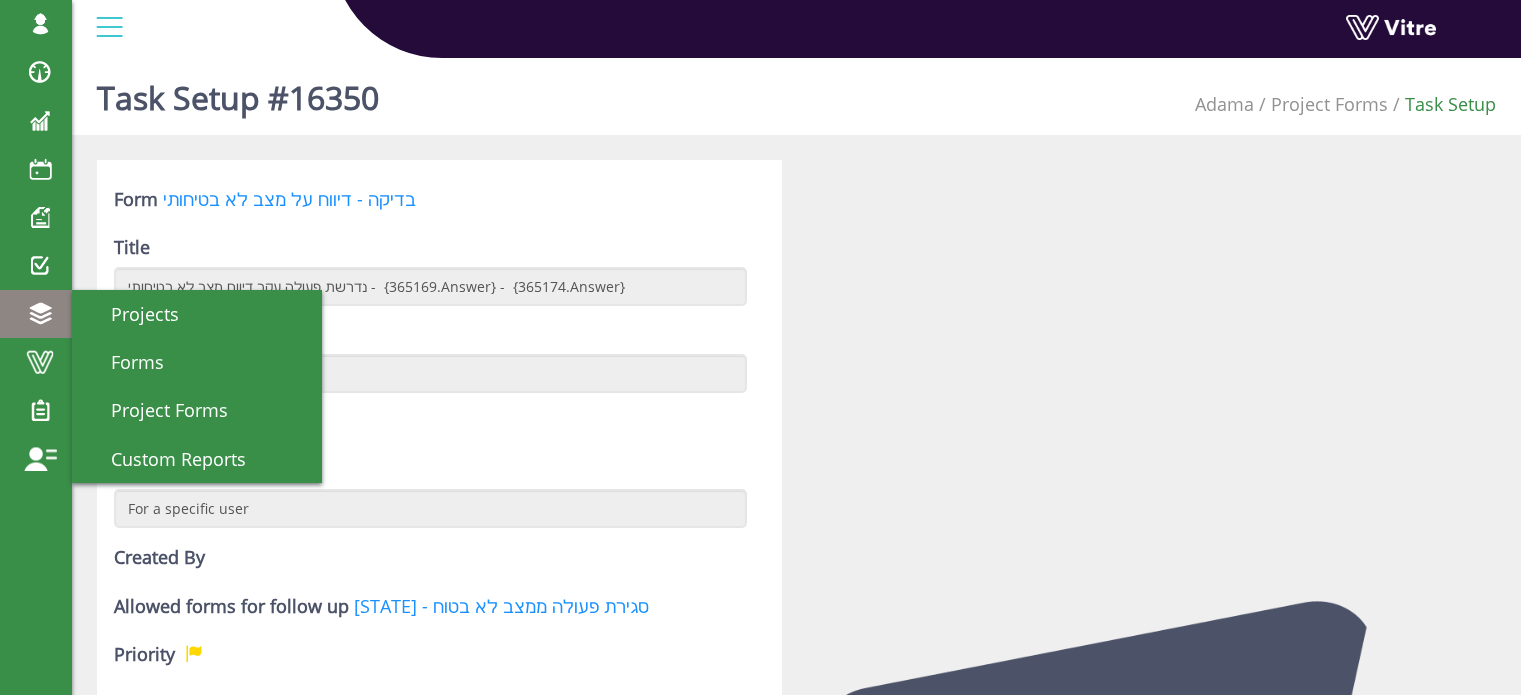 scroll, scrollTop: 0, scrollLeft: 0, axis: both 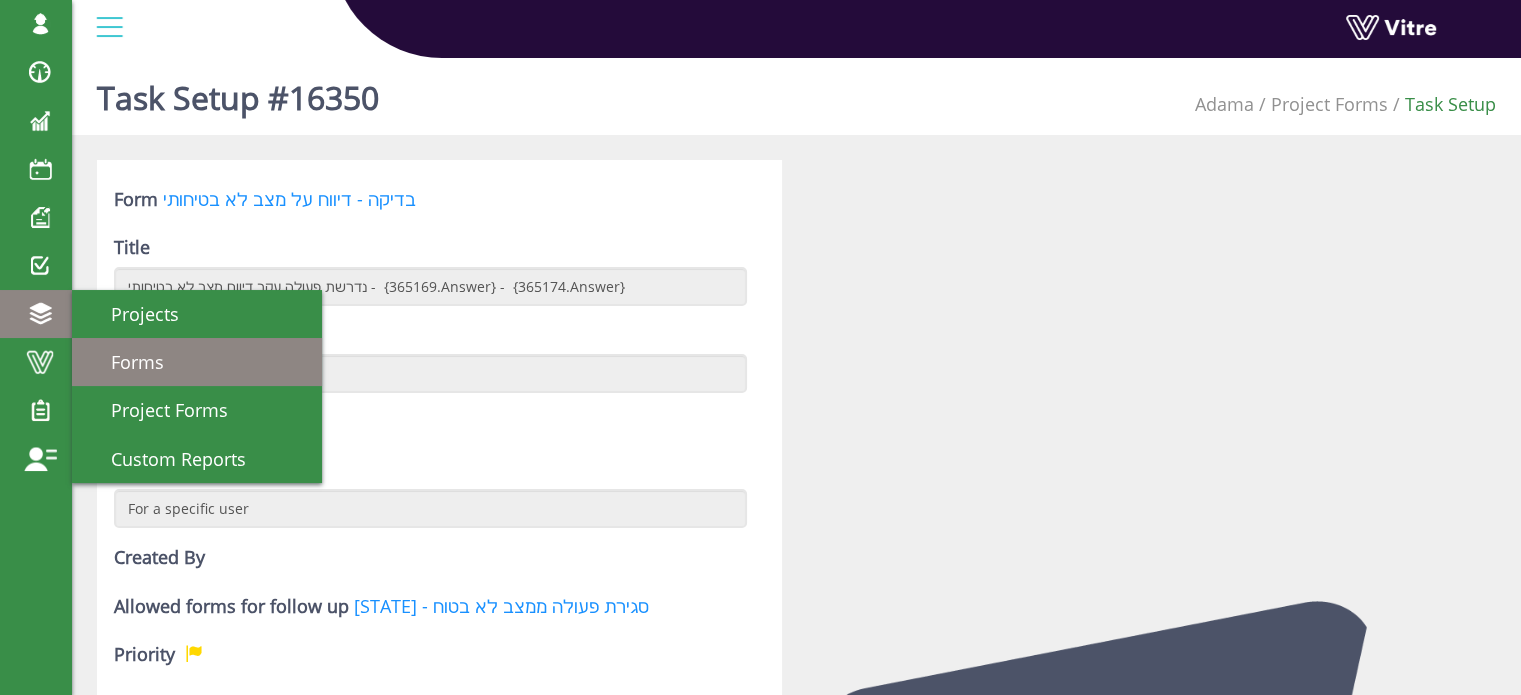 click on "Forms" at bounding box center (125, 362) 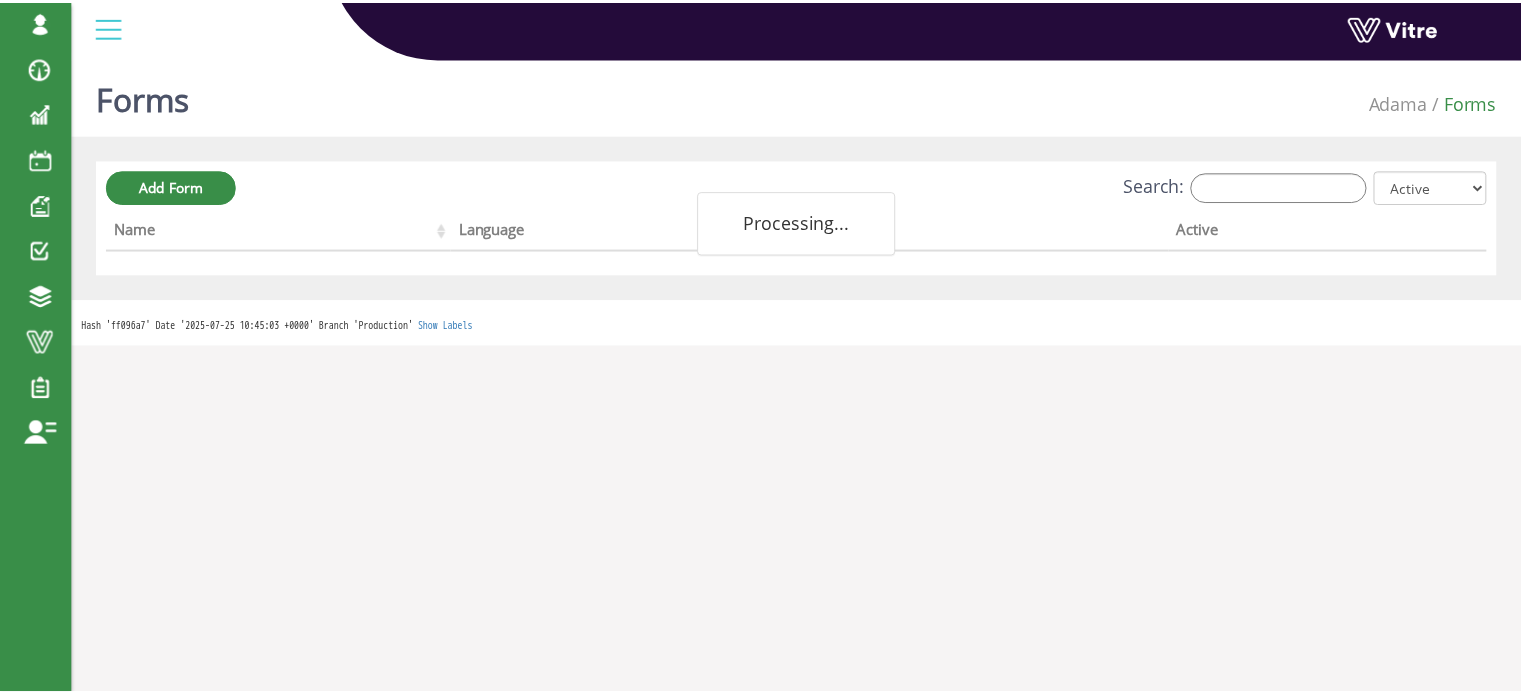 scroll, scrollTop: 0, scrollLeft: 0, axis: both 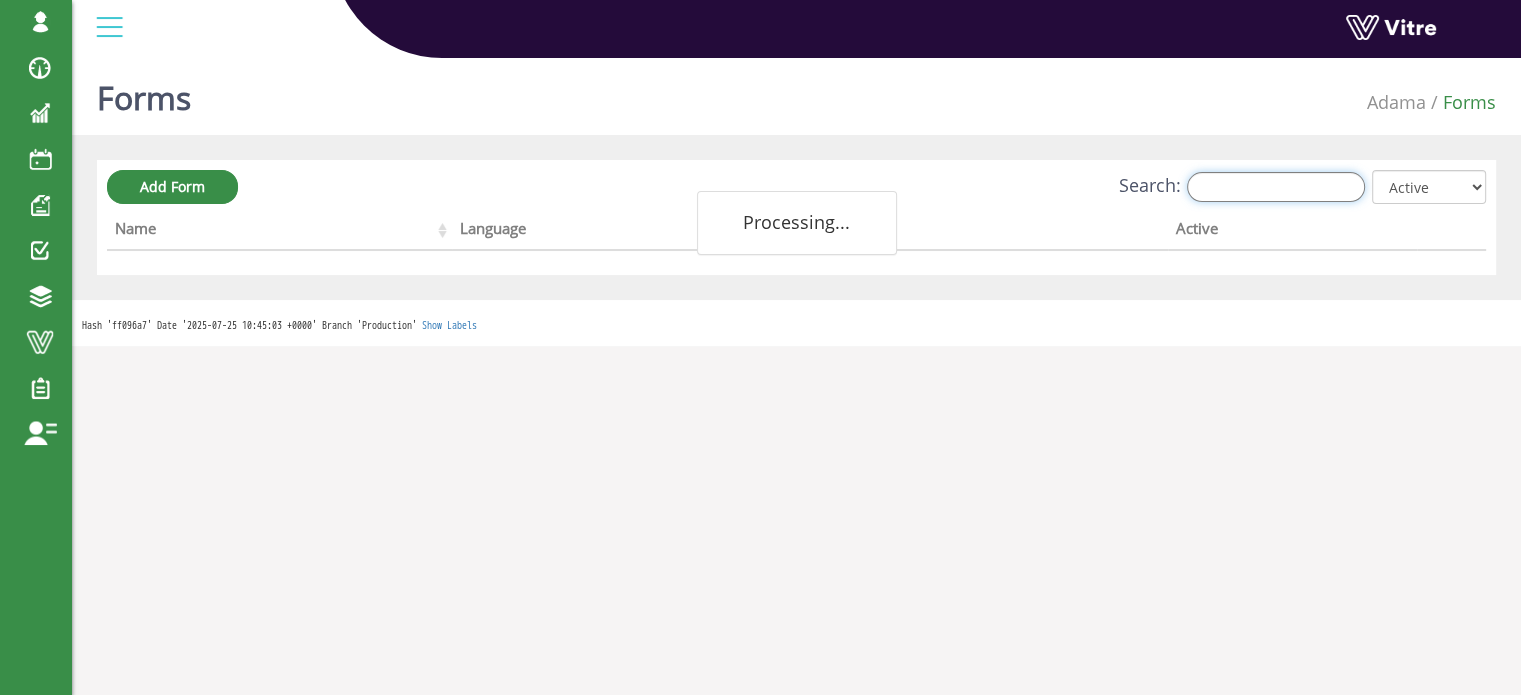 click on "Search:" at bounding box center (1276, 187) 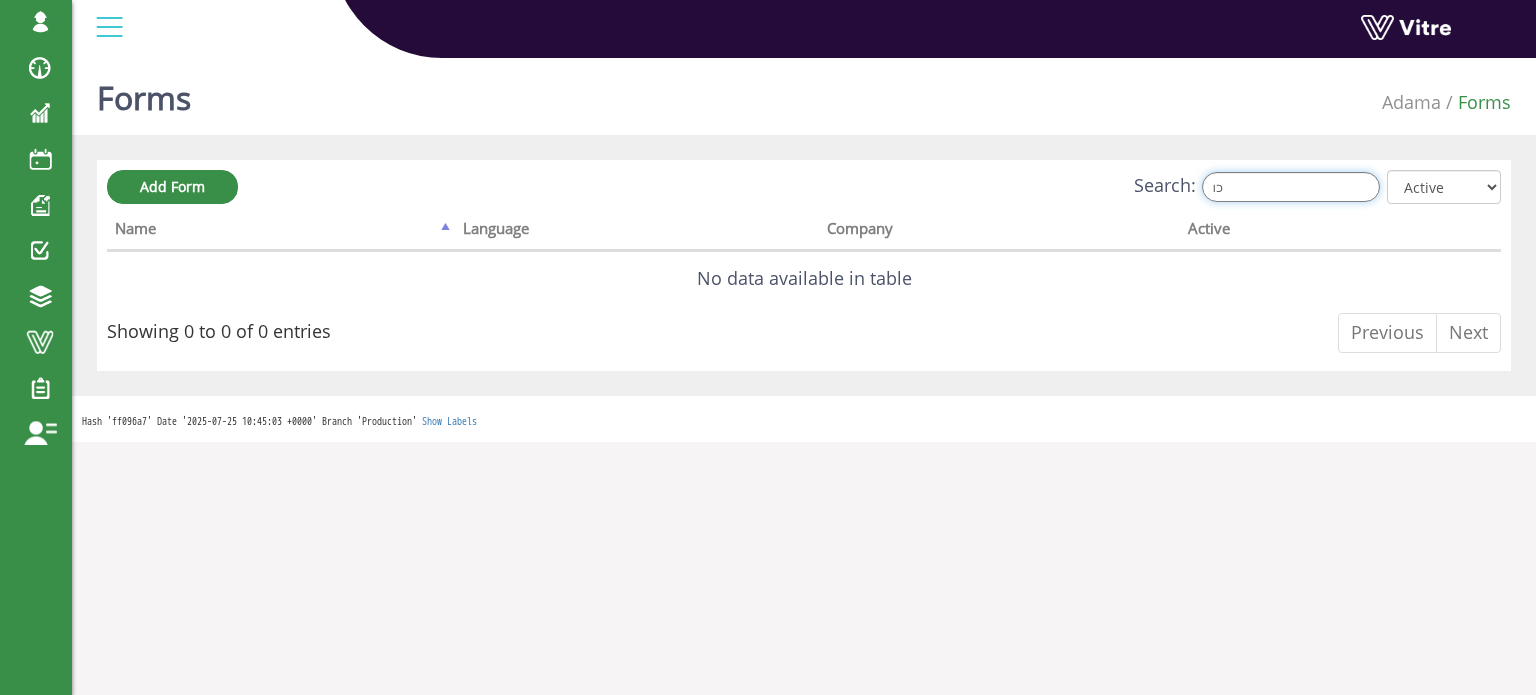 type on "כ" 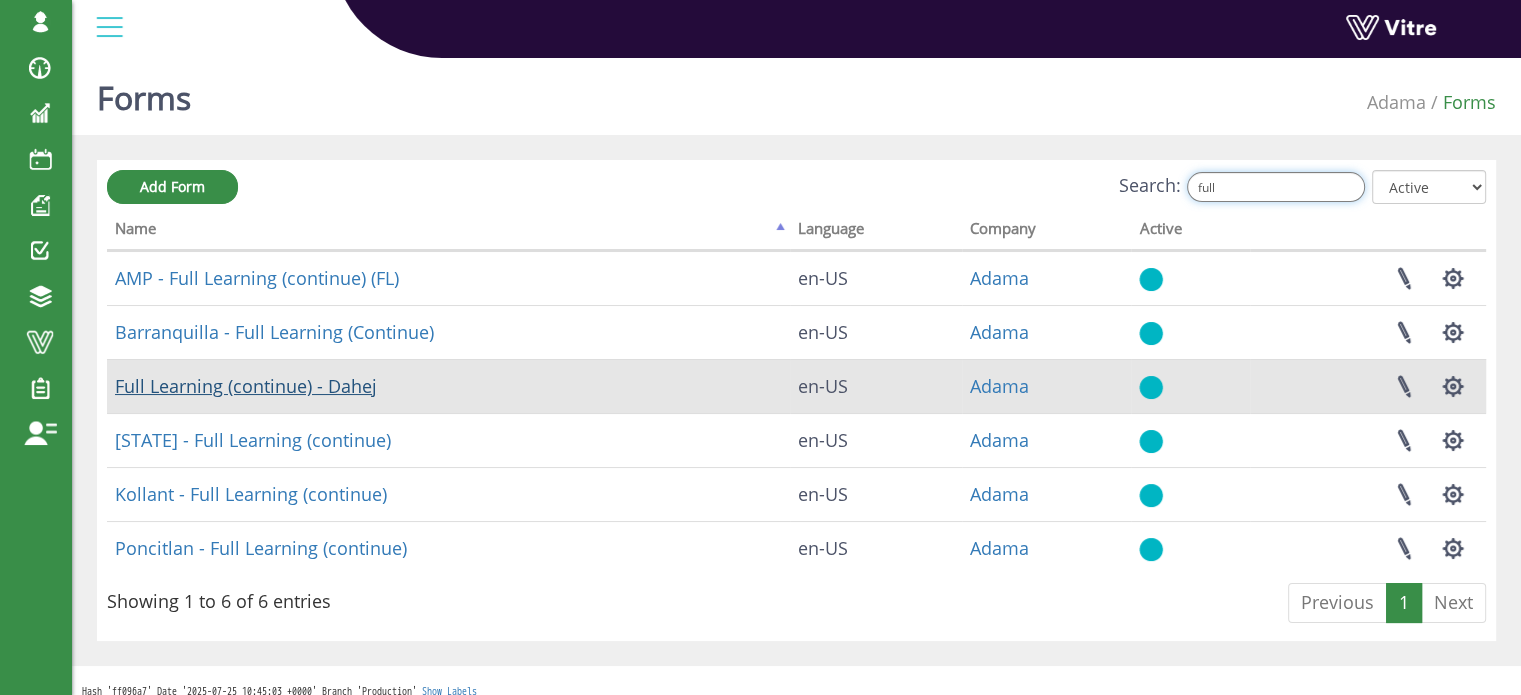 type on "full" 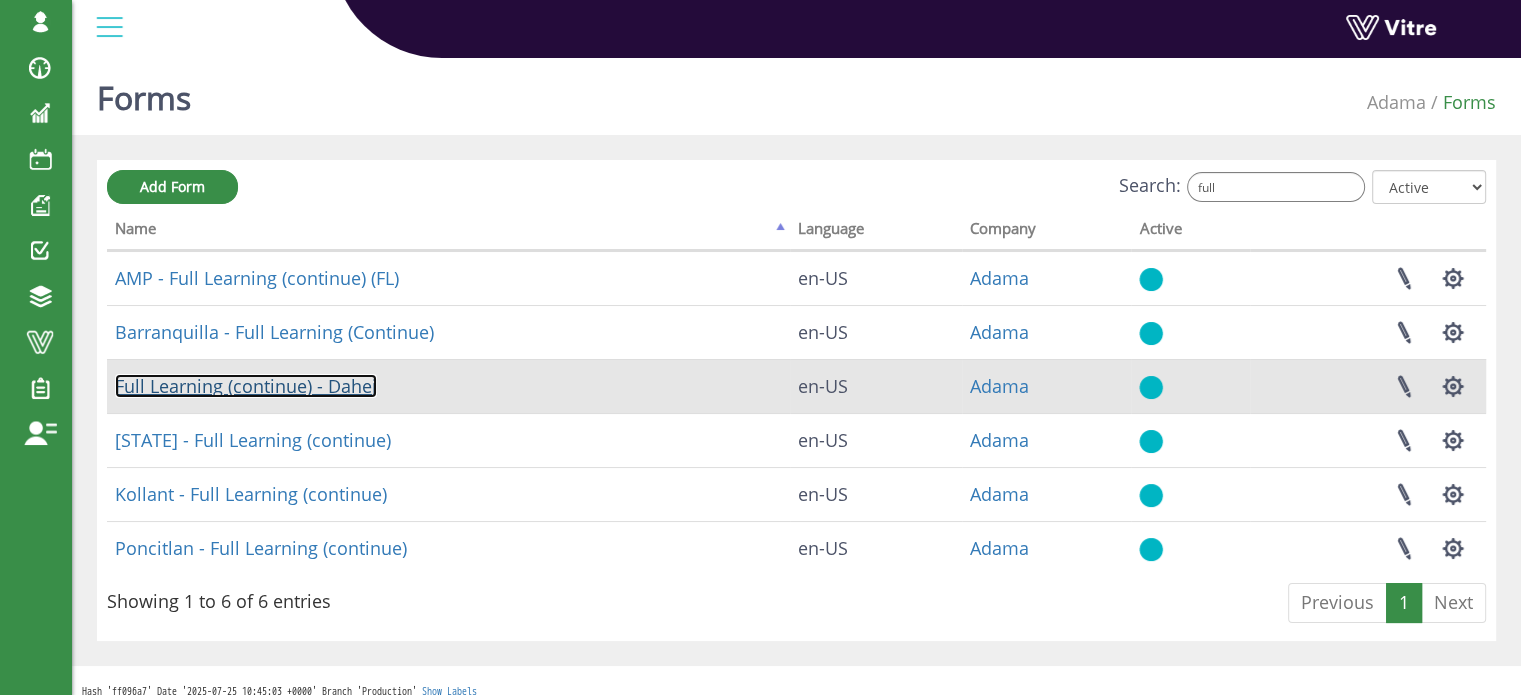 click on "Full Learning (continue) - Dahej" at bounding box center [246, 386] 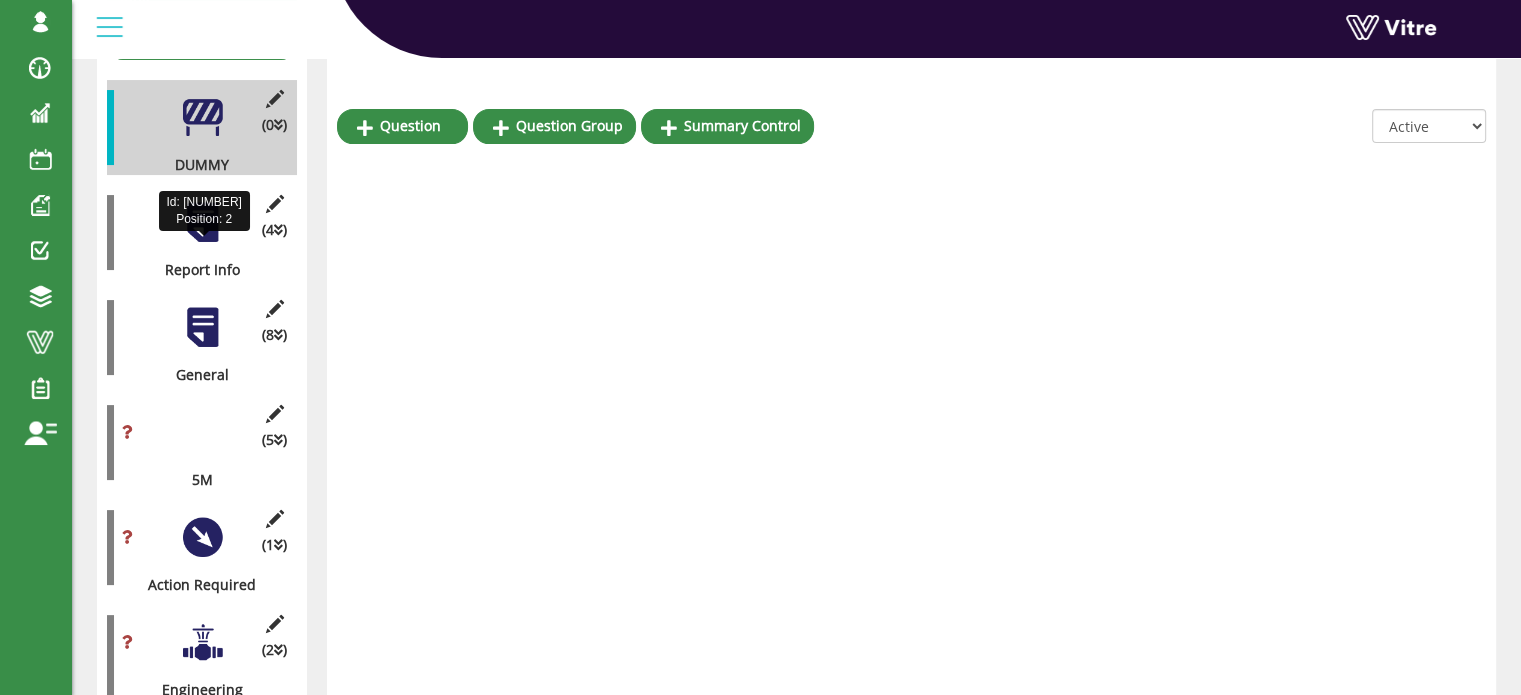 scroll, scrollTop: 0, scrollLeft: 0, axis: both 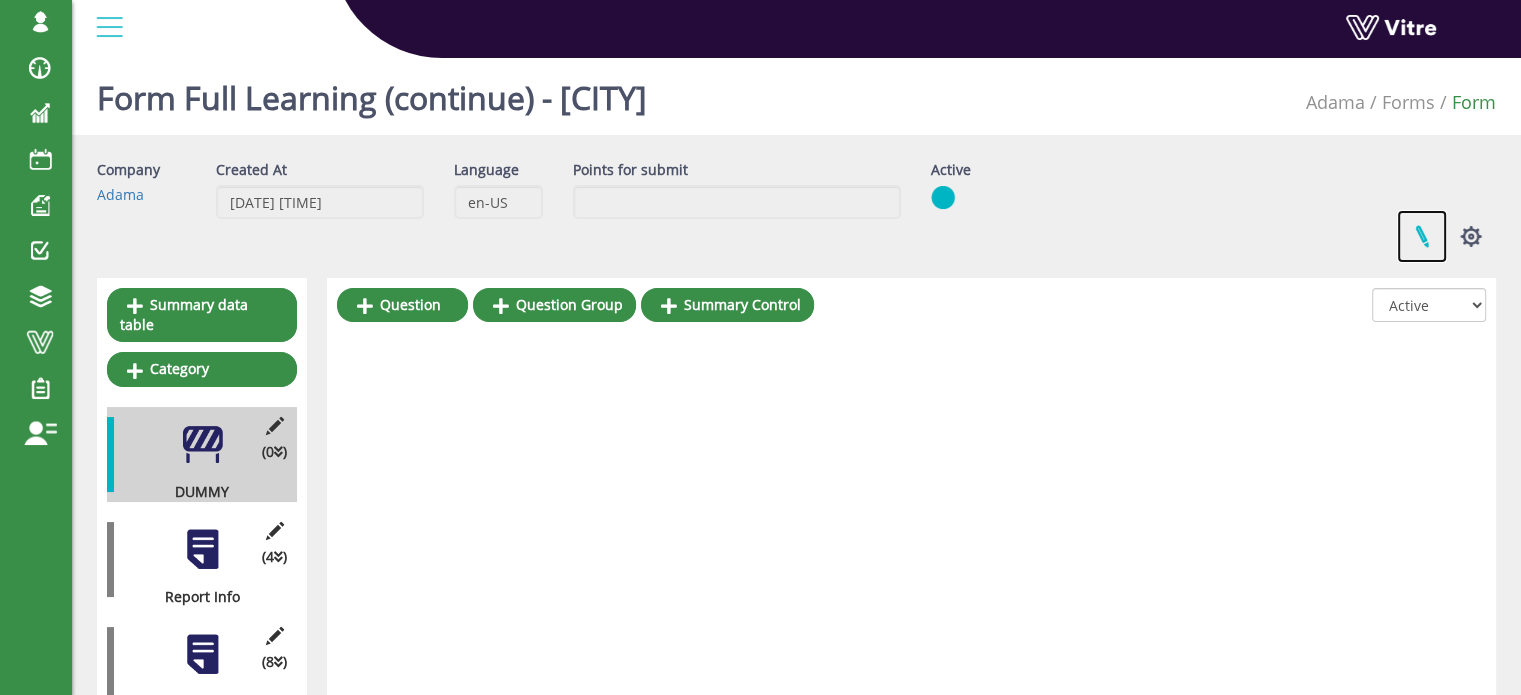 click at bounding box center [1422, 236] 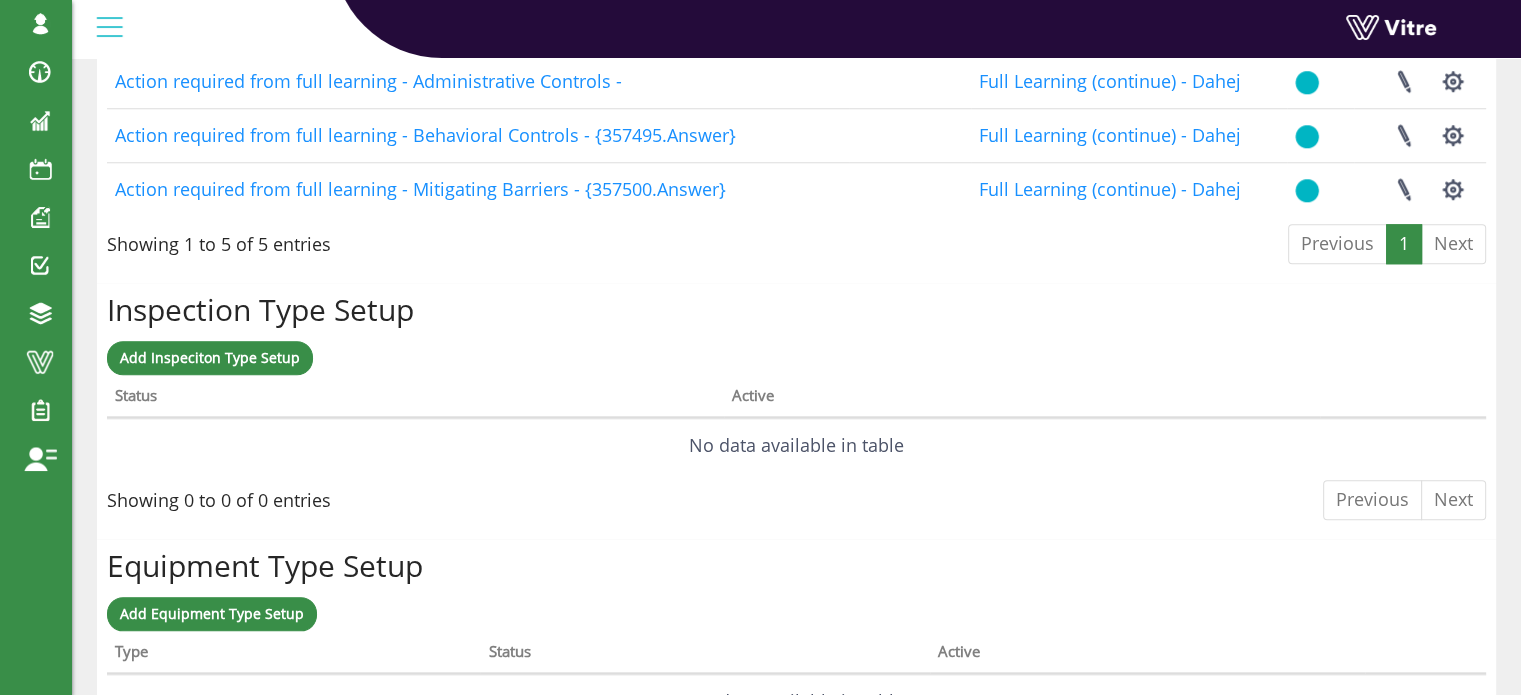 scroll, scrollTop: 1586, scrollLeft: 0, axis: vertical 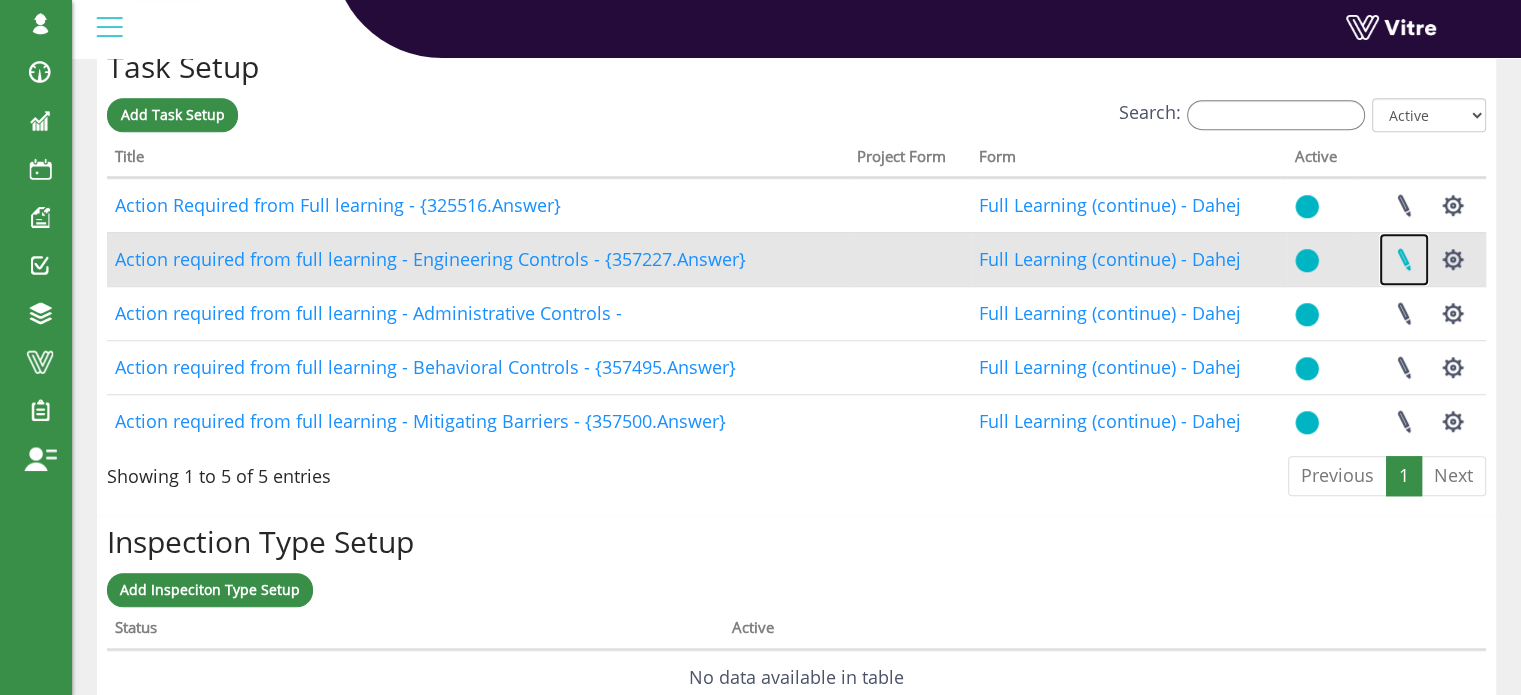 click at bounding box center (1404, 259) 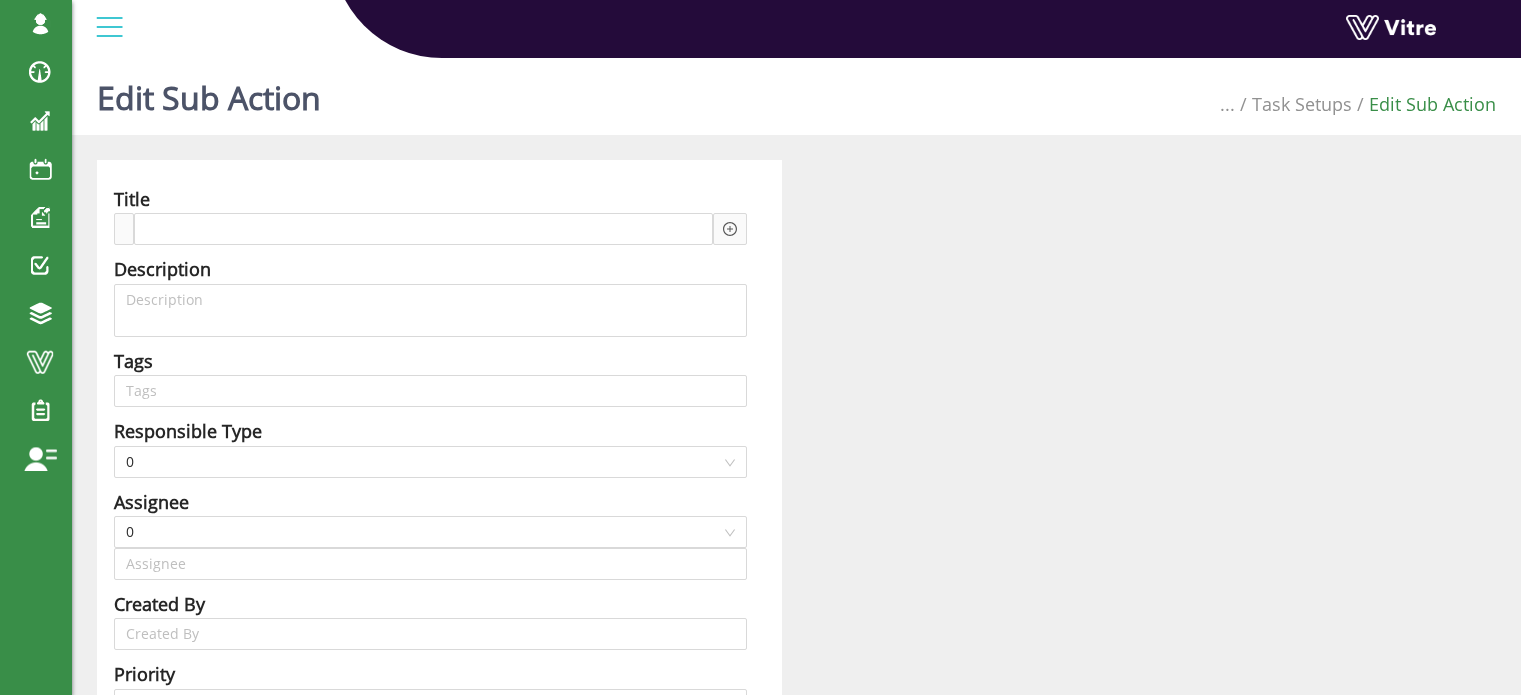 scroll, scrollTop: 0, scrollLeft: 0, axis: both 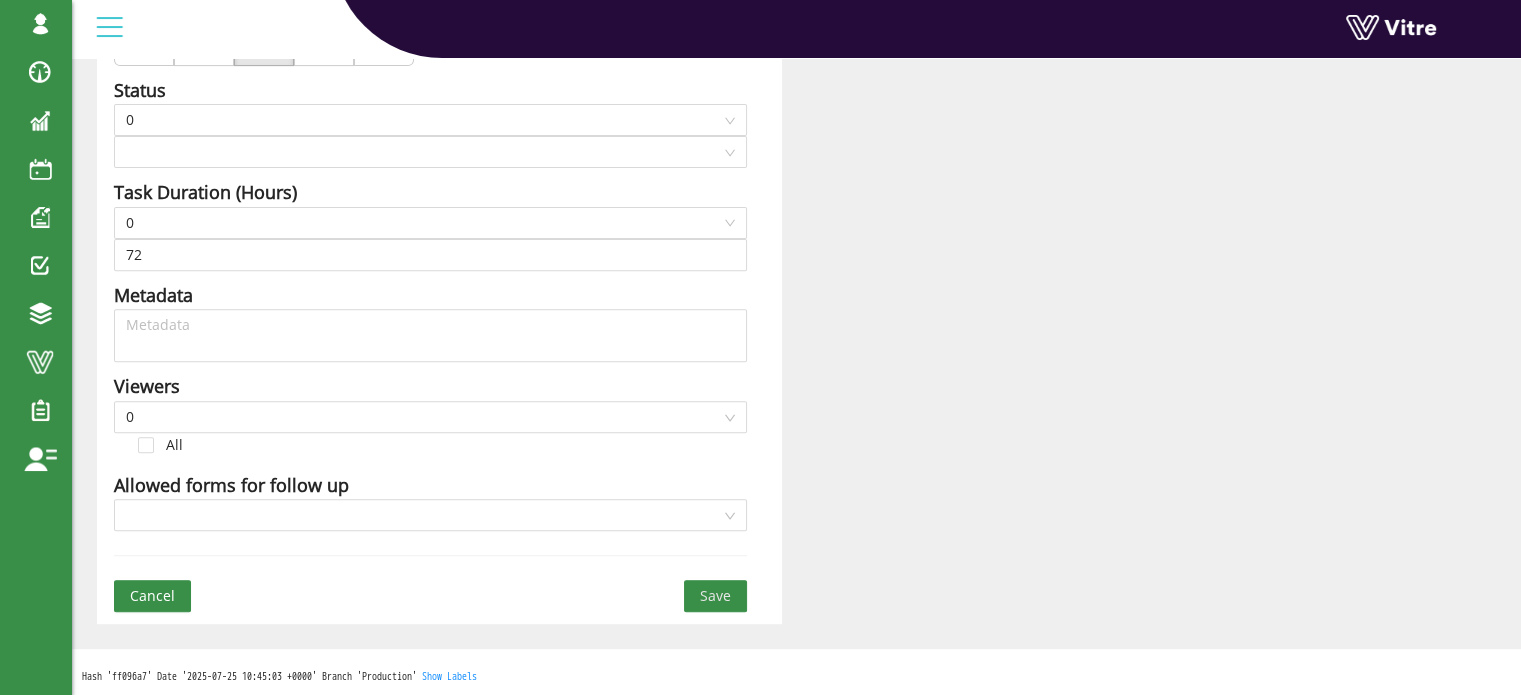 type on "[FIRST] [LAST] SU" 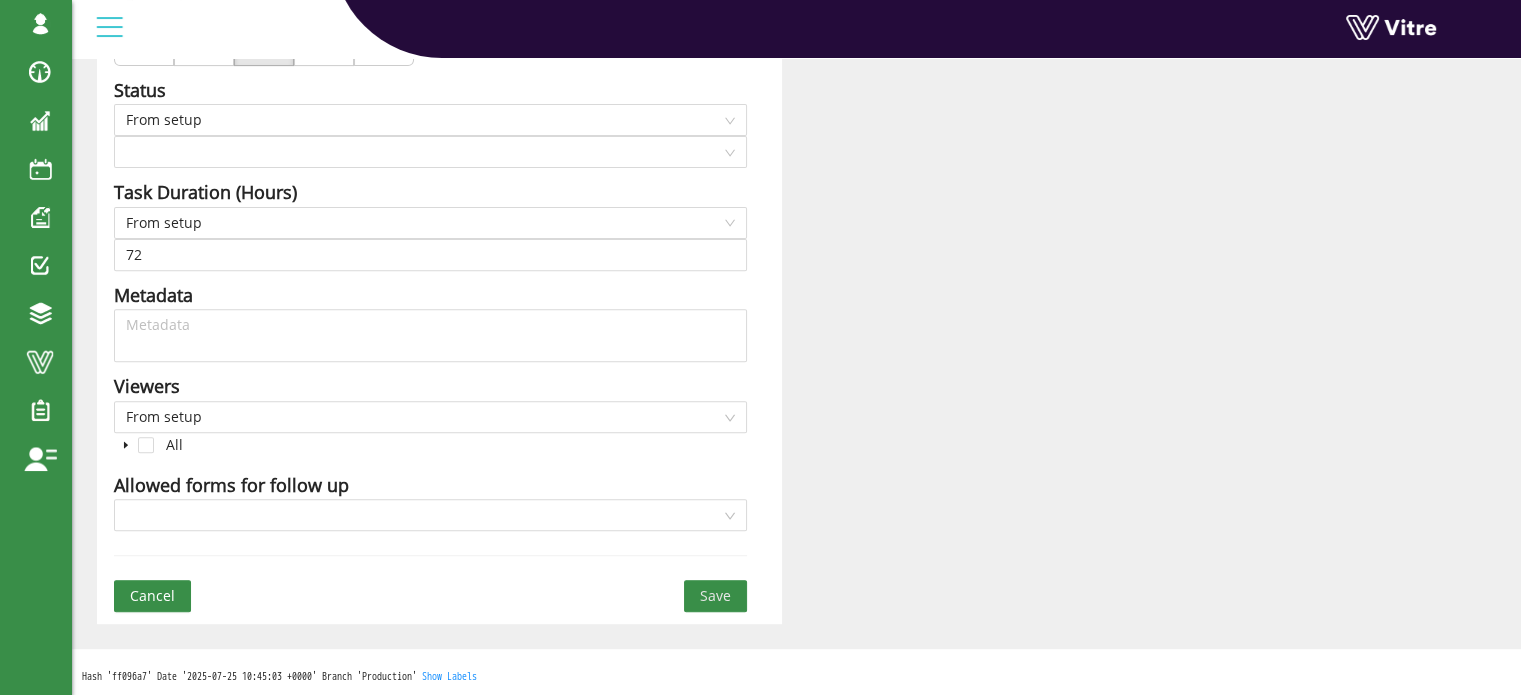 type 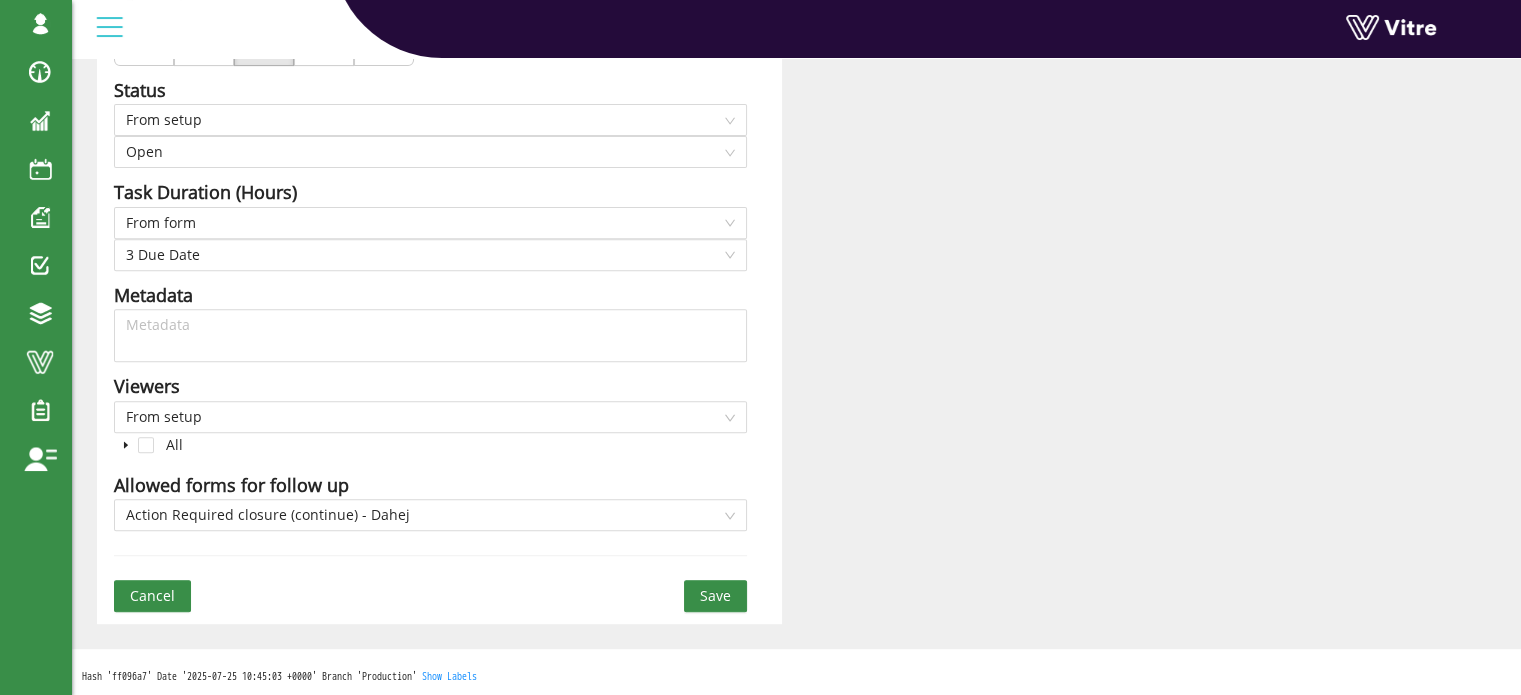 scroll, scrollTop: 723, scrollLeft: 0, axis: vertical 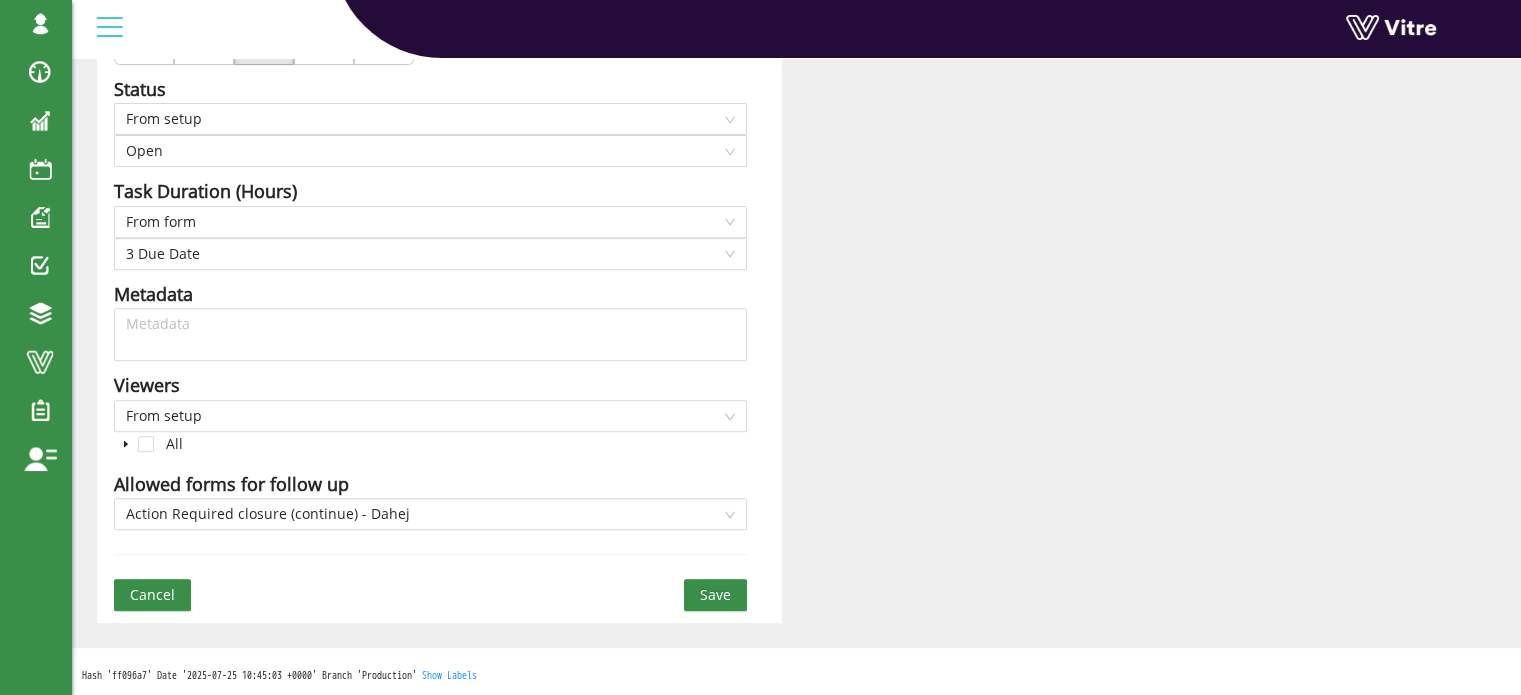 click on "Cancel" at bounding box center [152, 595] 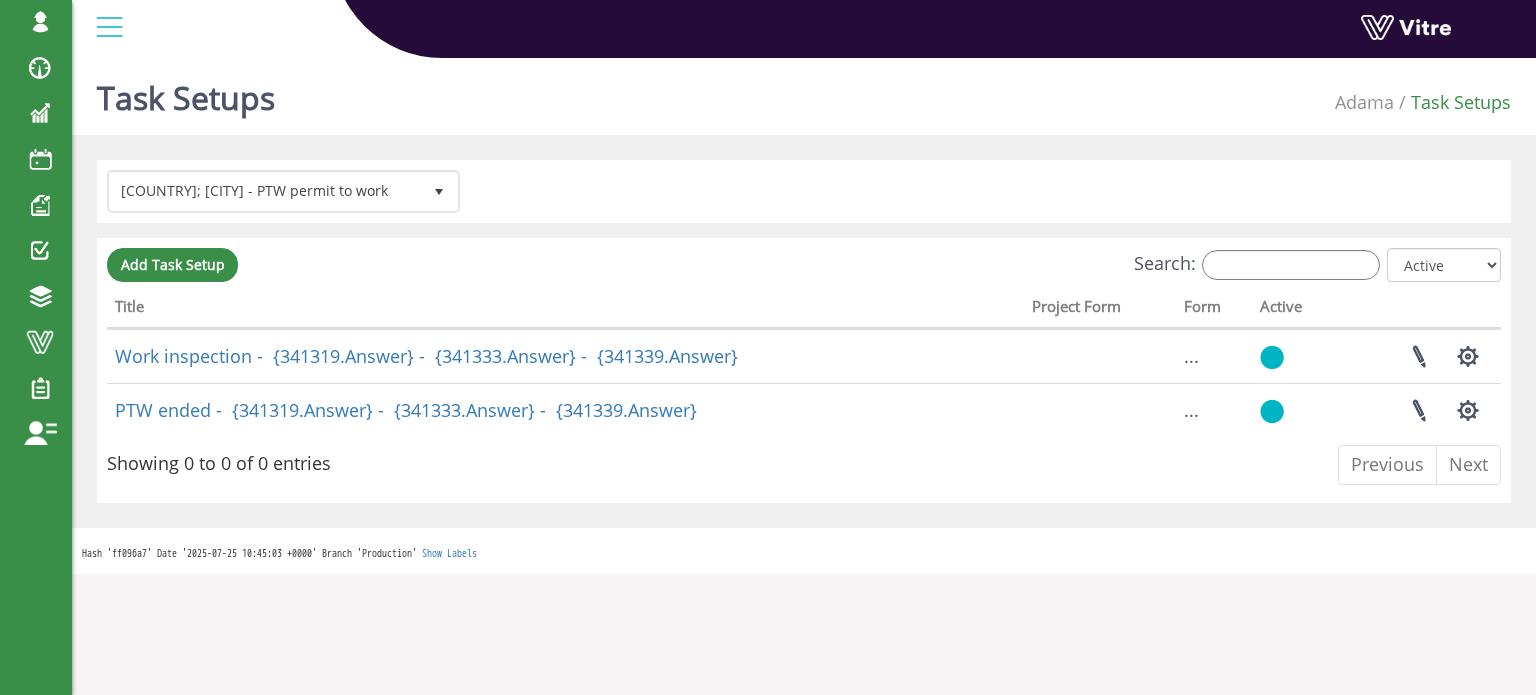 scroll, scrollTop: 0, scrollLeft: 0, axis: both 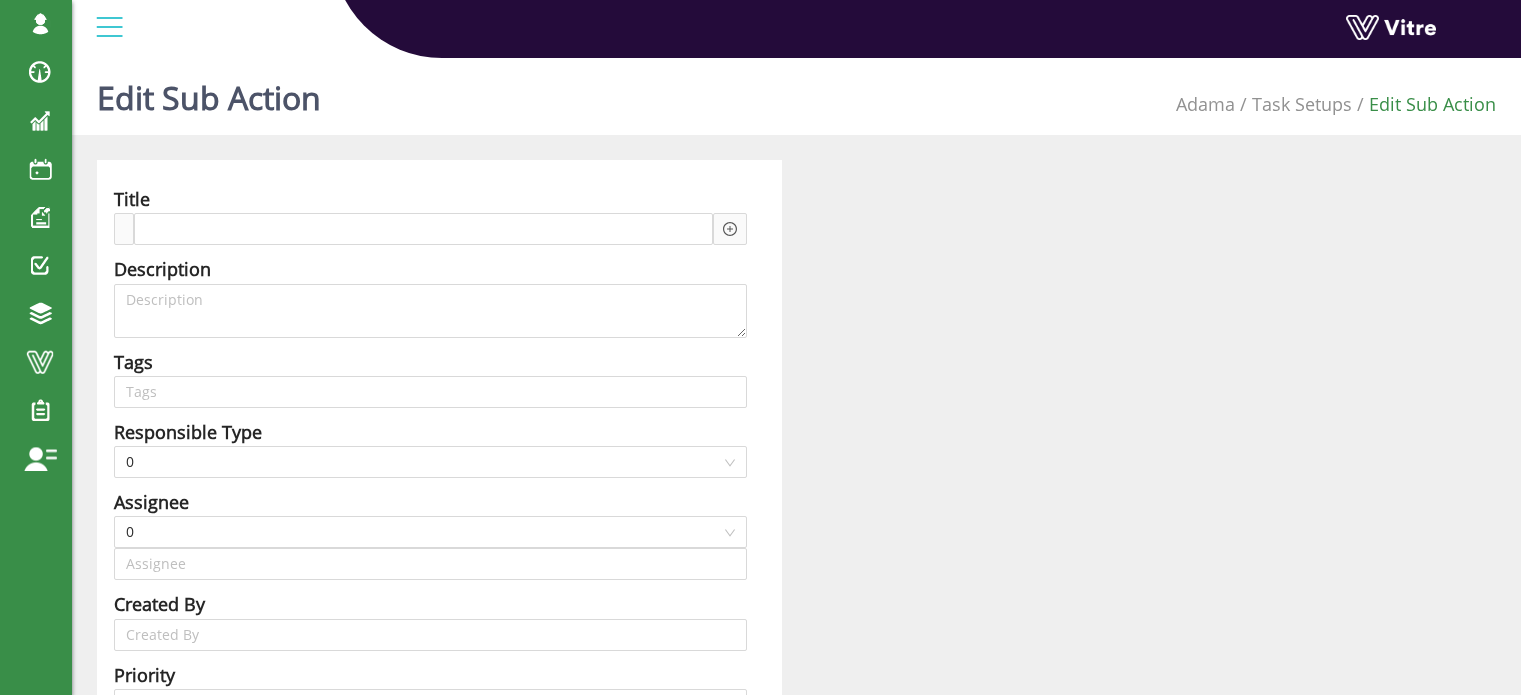 type on "[FIRST] [LAST] SU" 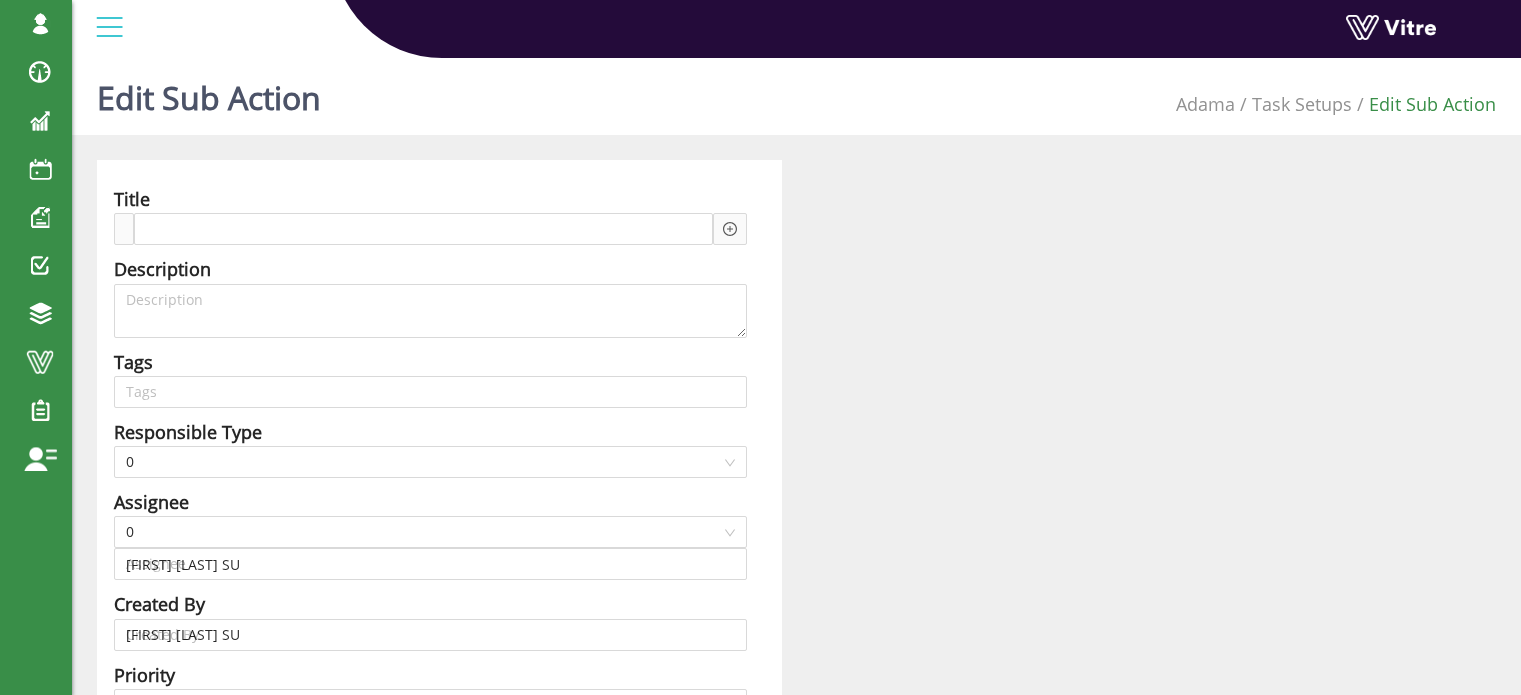 type 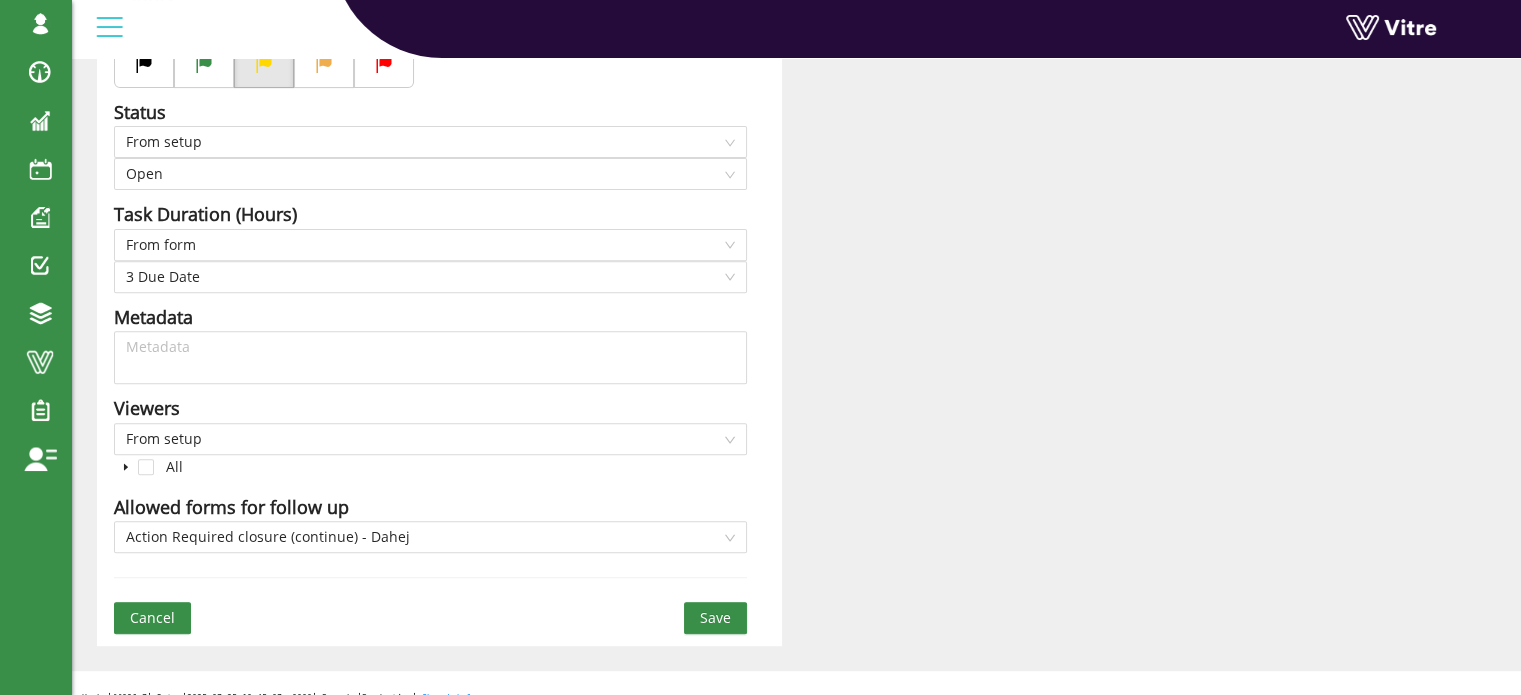 scroll, scrollTop: 723, scrollLeft: 0, axis: vertical 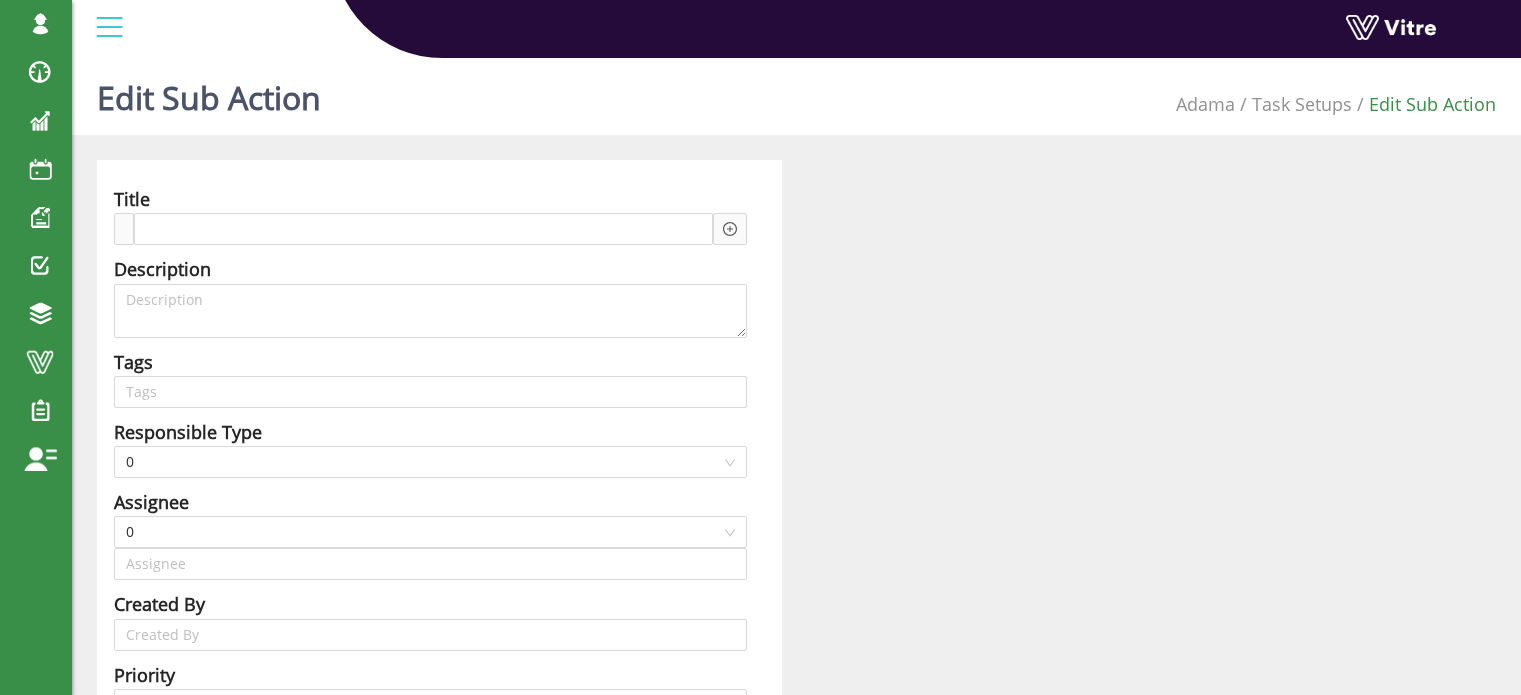 type on "[FIRST] [LAST] SU" 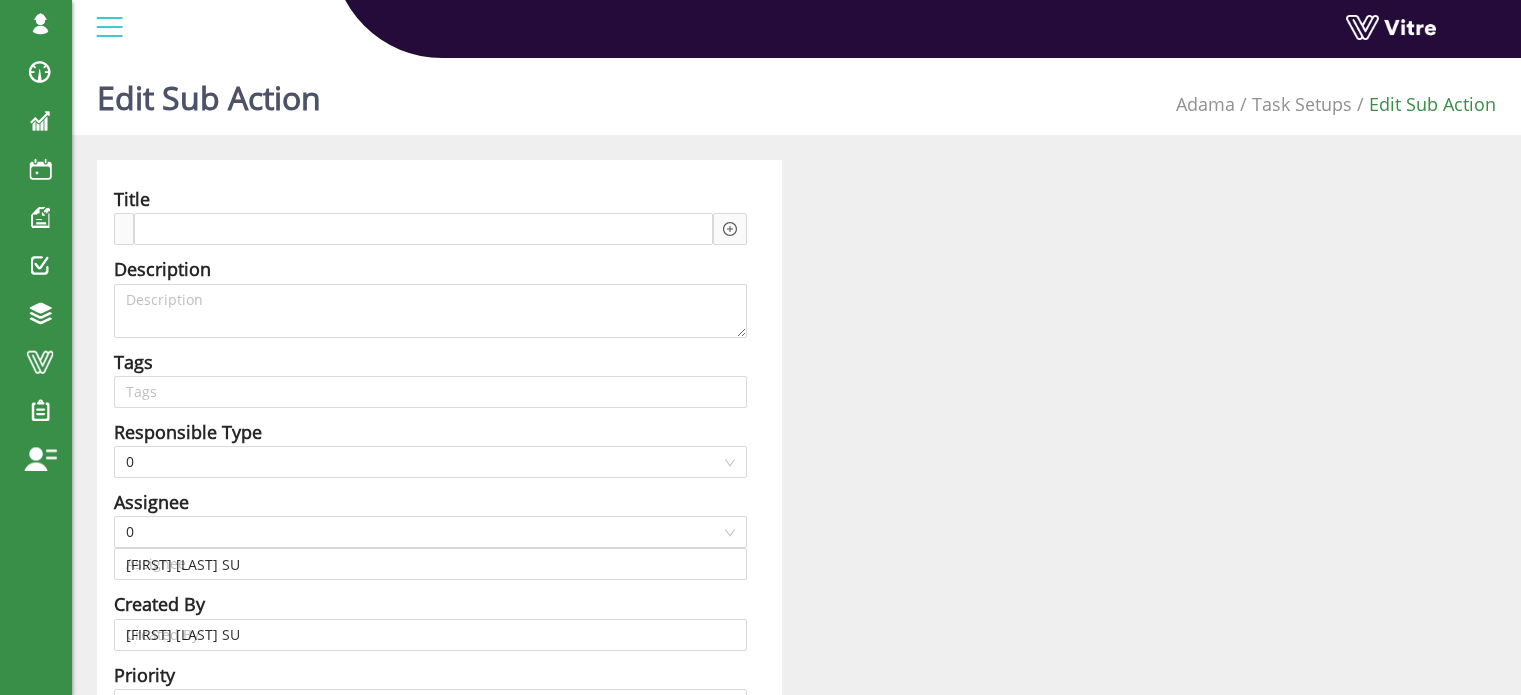 type 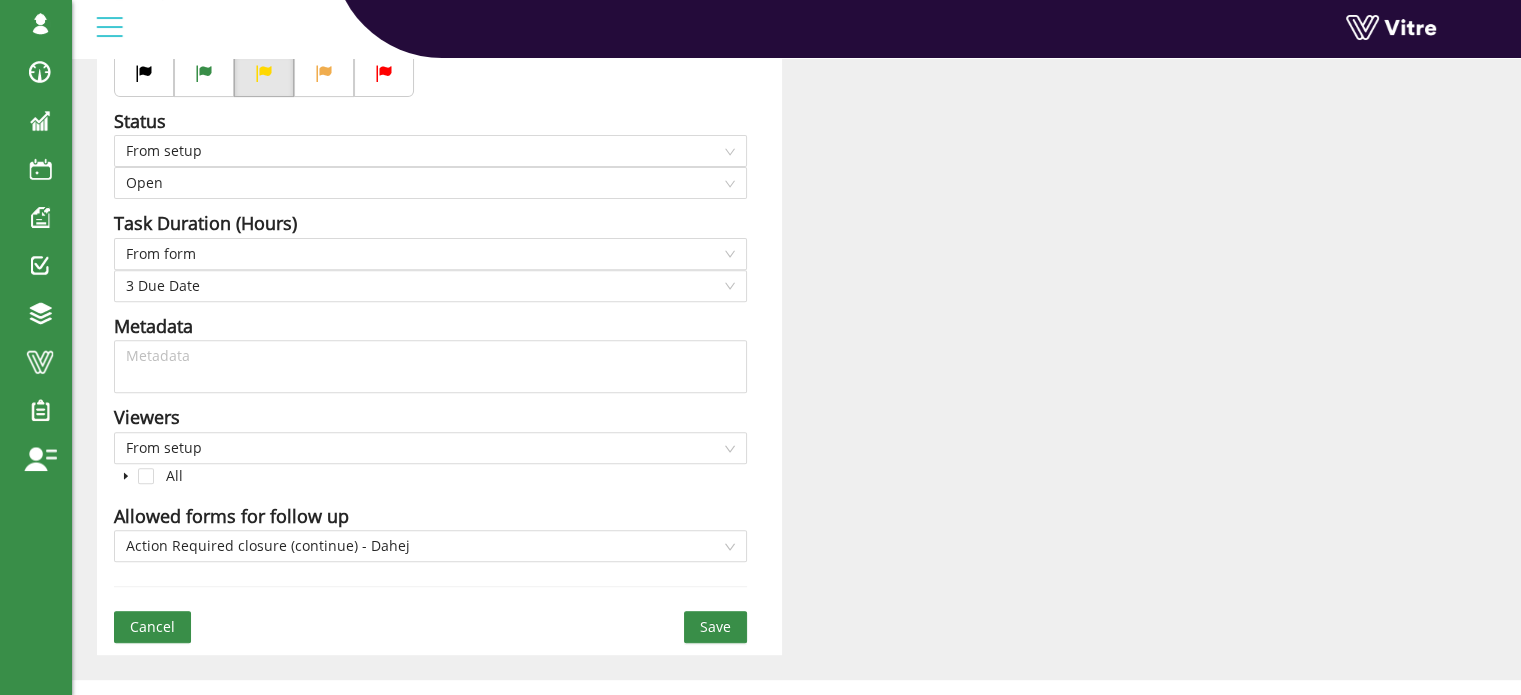scroll, scrollTop: 723, scrollLeft: 0, axis: vertical 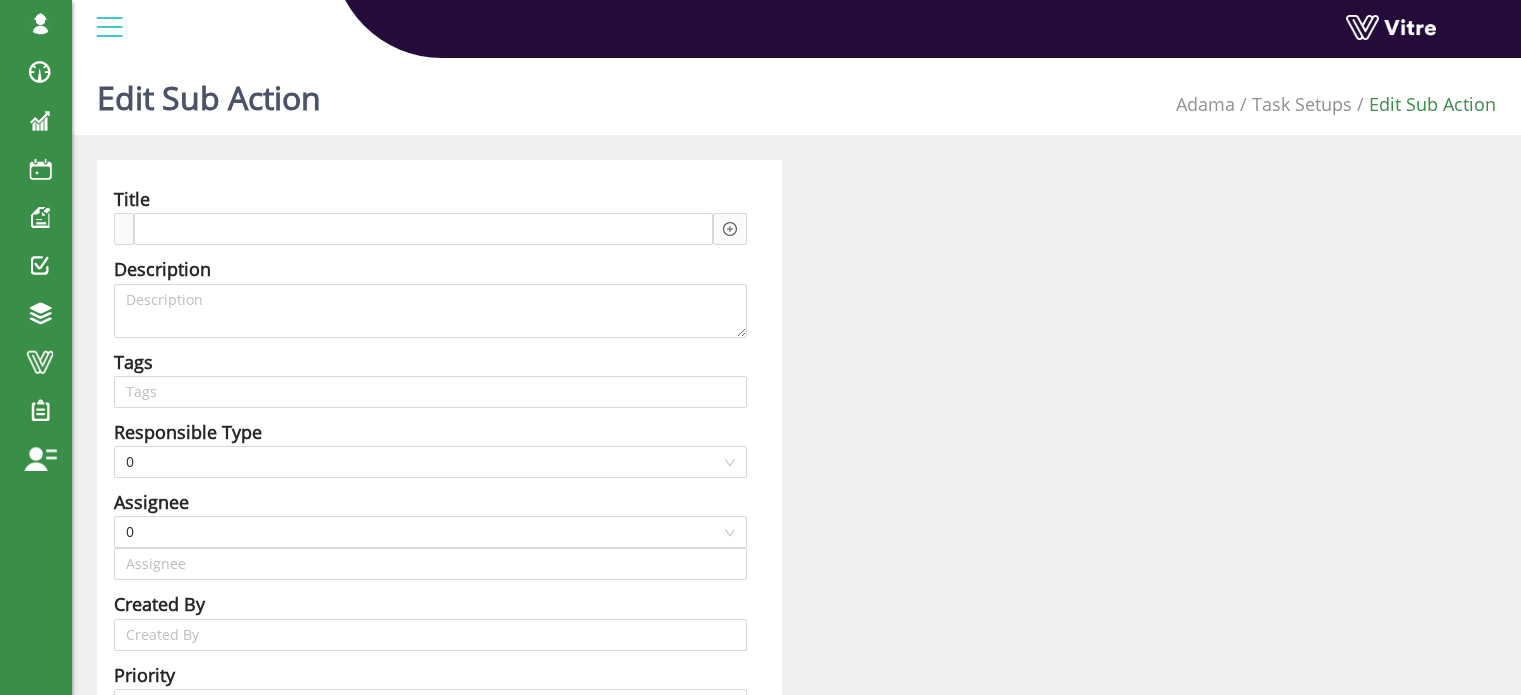 type on "Harel Smadar SU" 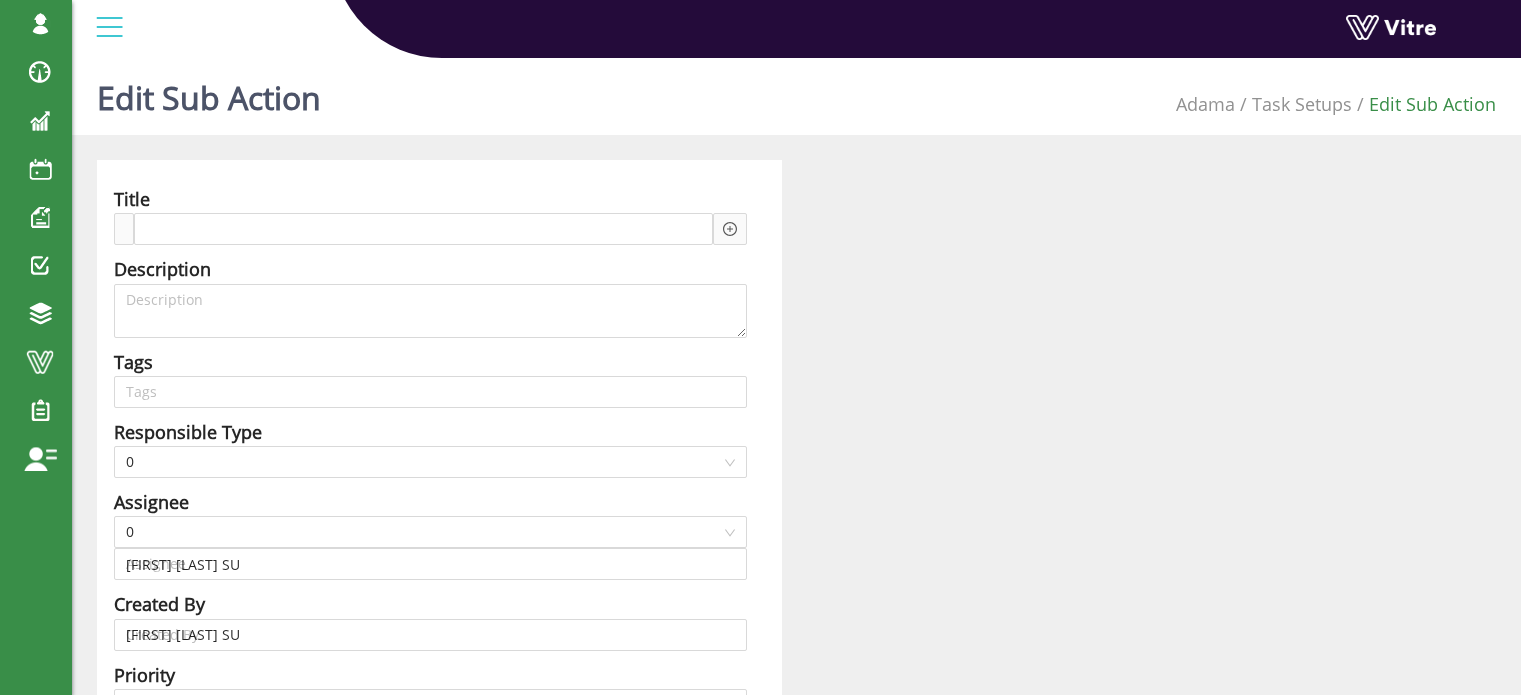 type 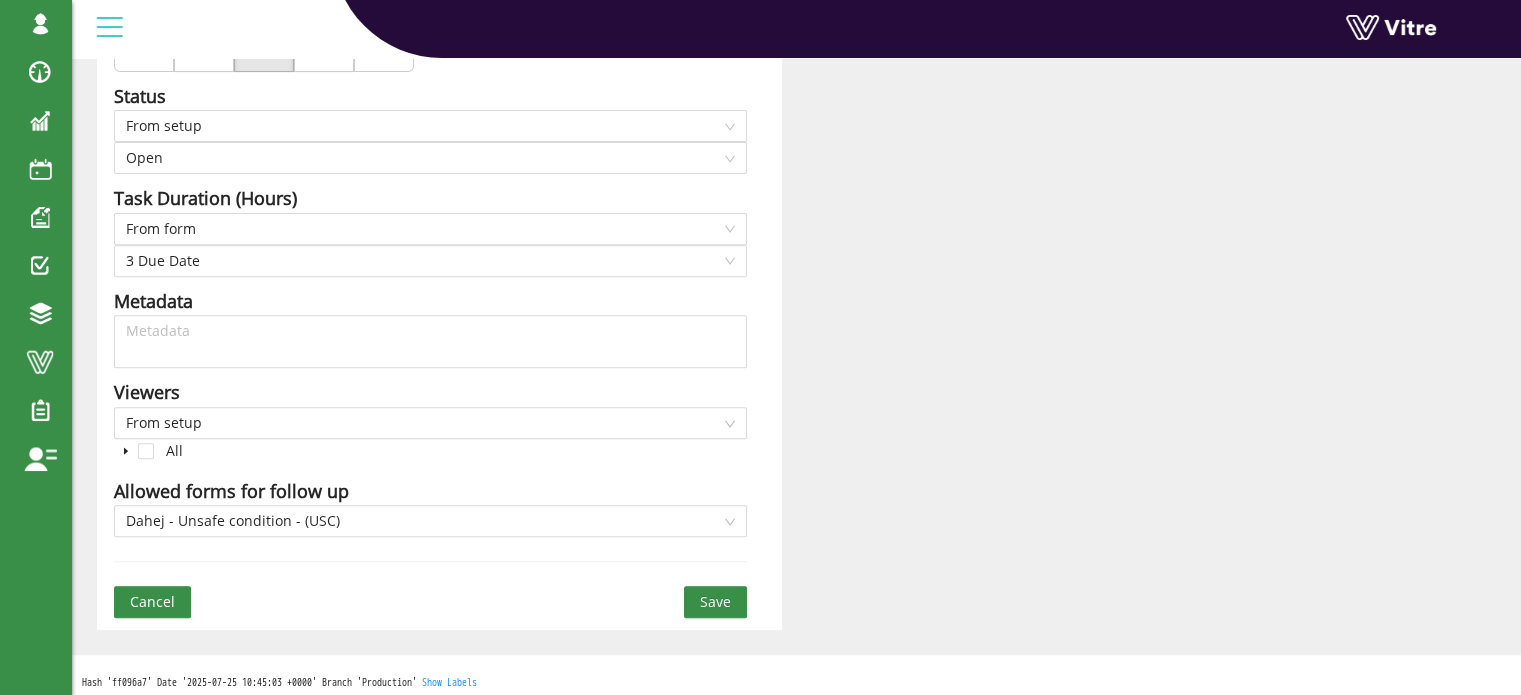 scroll, scrollTop: 723, scrollLeft: 0, axis: vertical 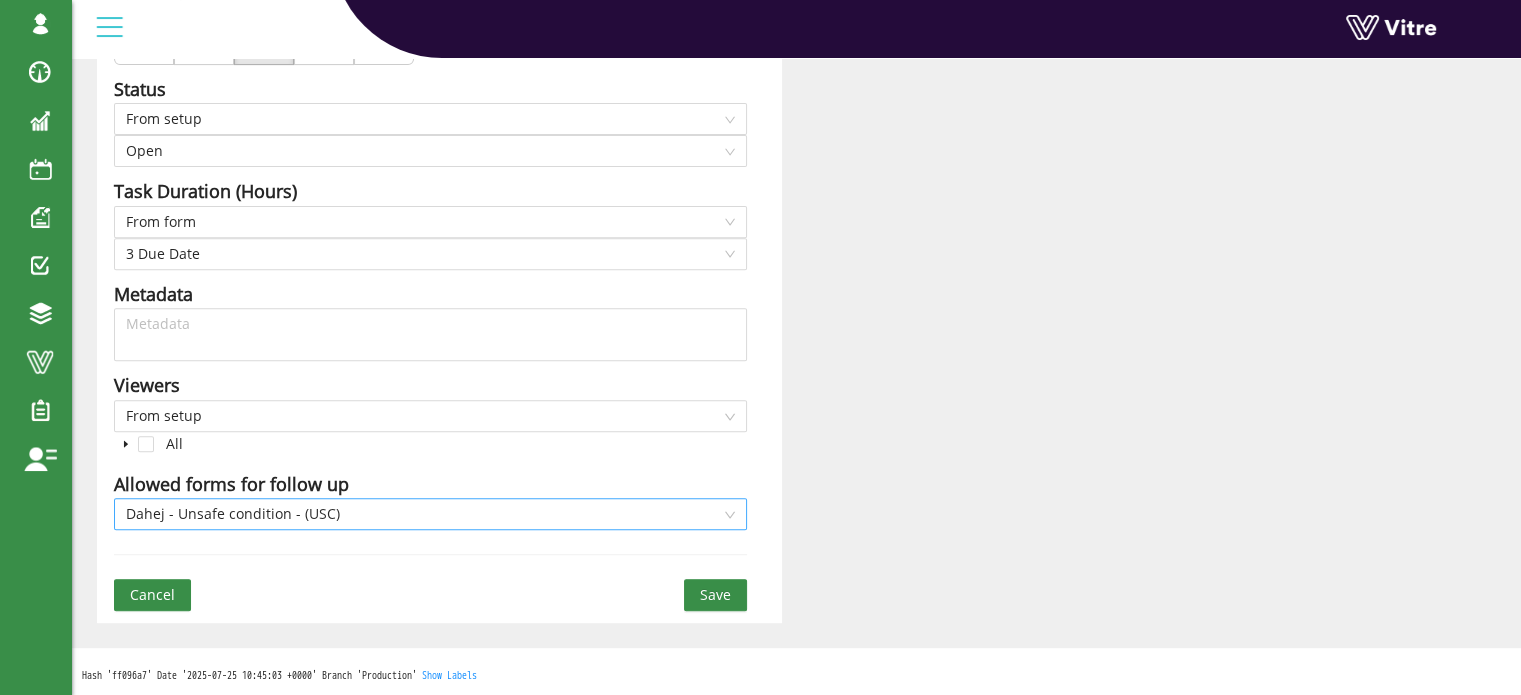 click on "Dahej - Unsafe condition -  (USC)" at bounding box center [430, 514] 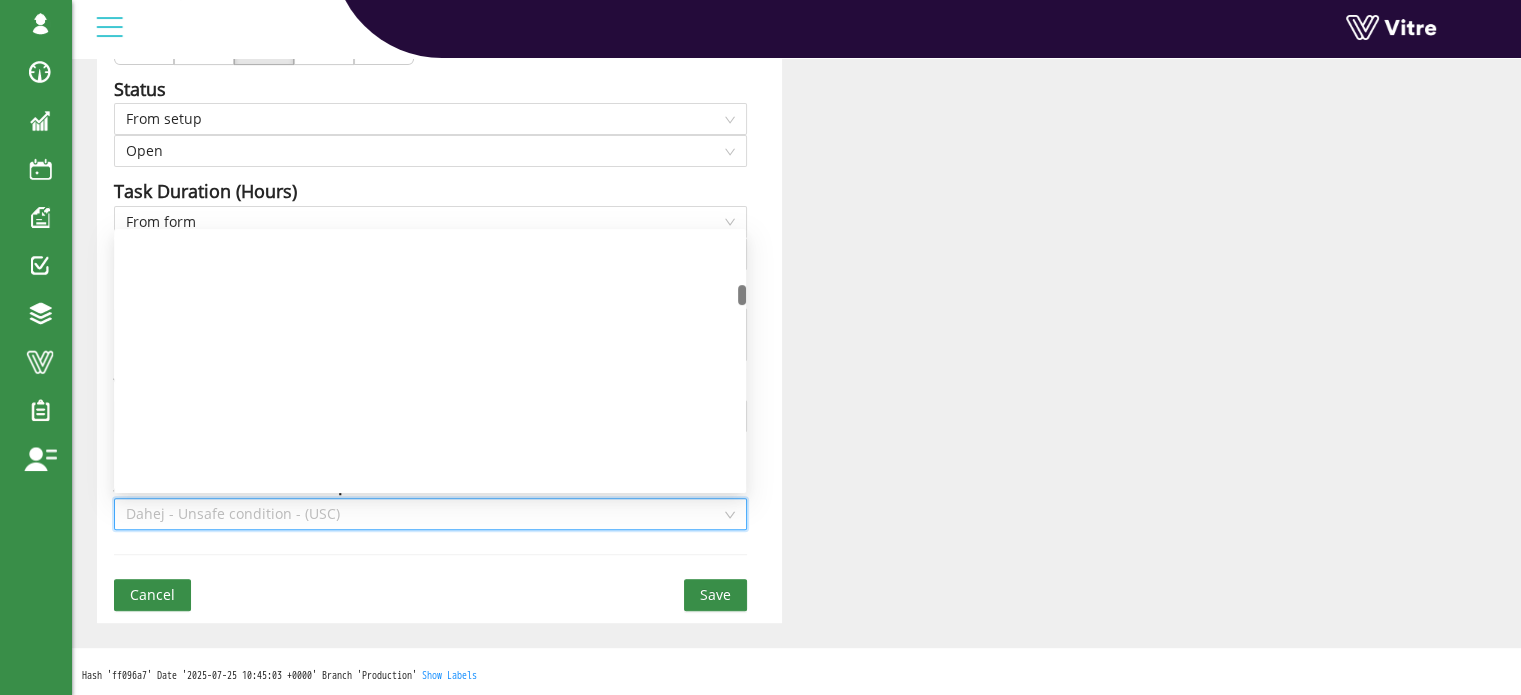 scroll, scrollTop: 696, scrollLeft: 0, axis: vertical 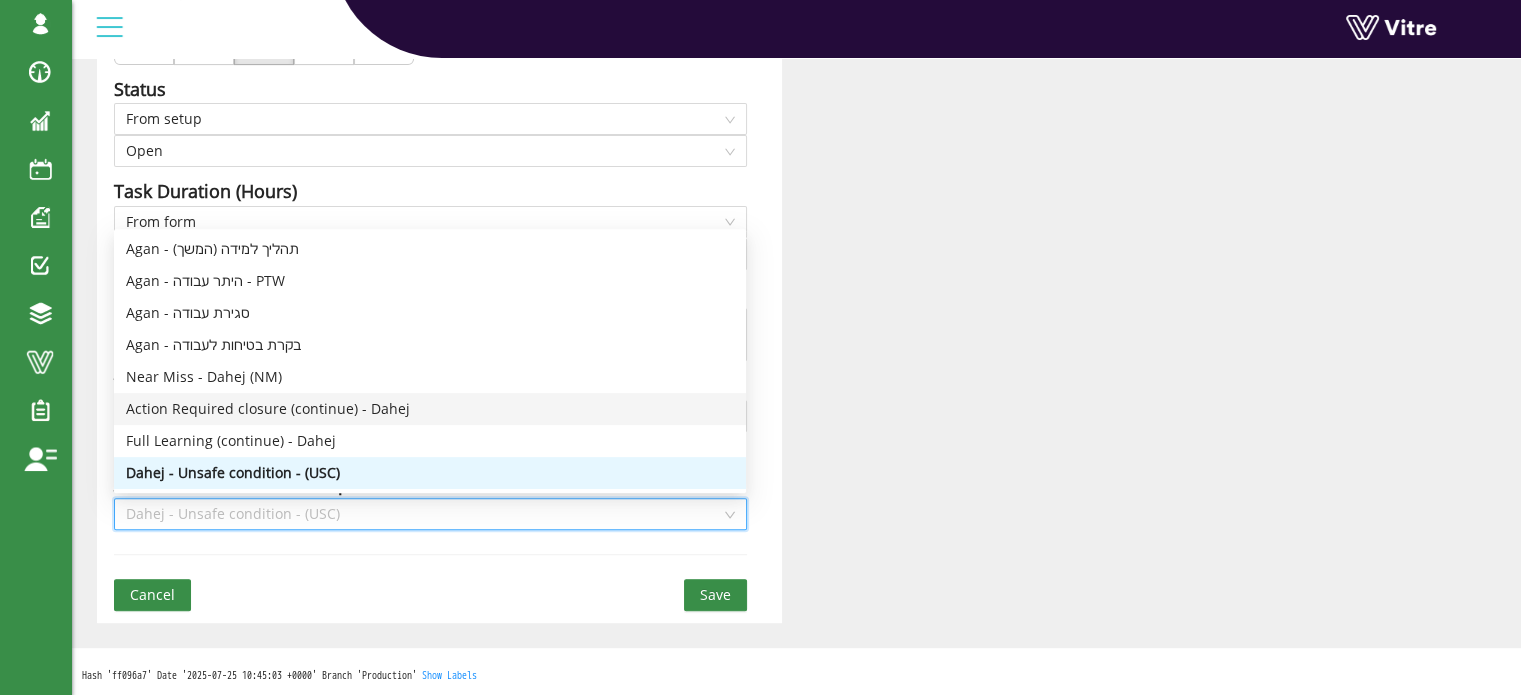 click on "Action Required closure (continue) - Dahej" at bounding box center [430, 409] 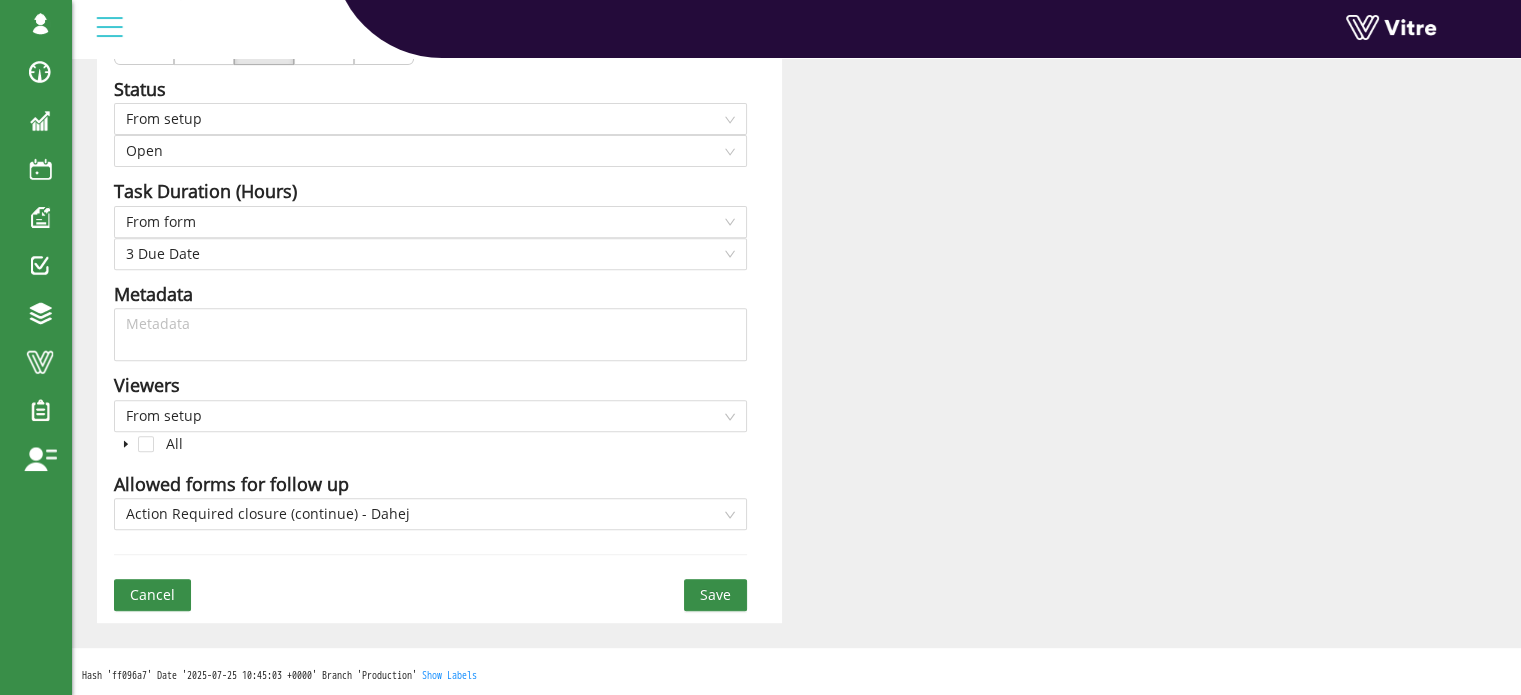 click on "Save" at bounding box center [715, 595] 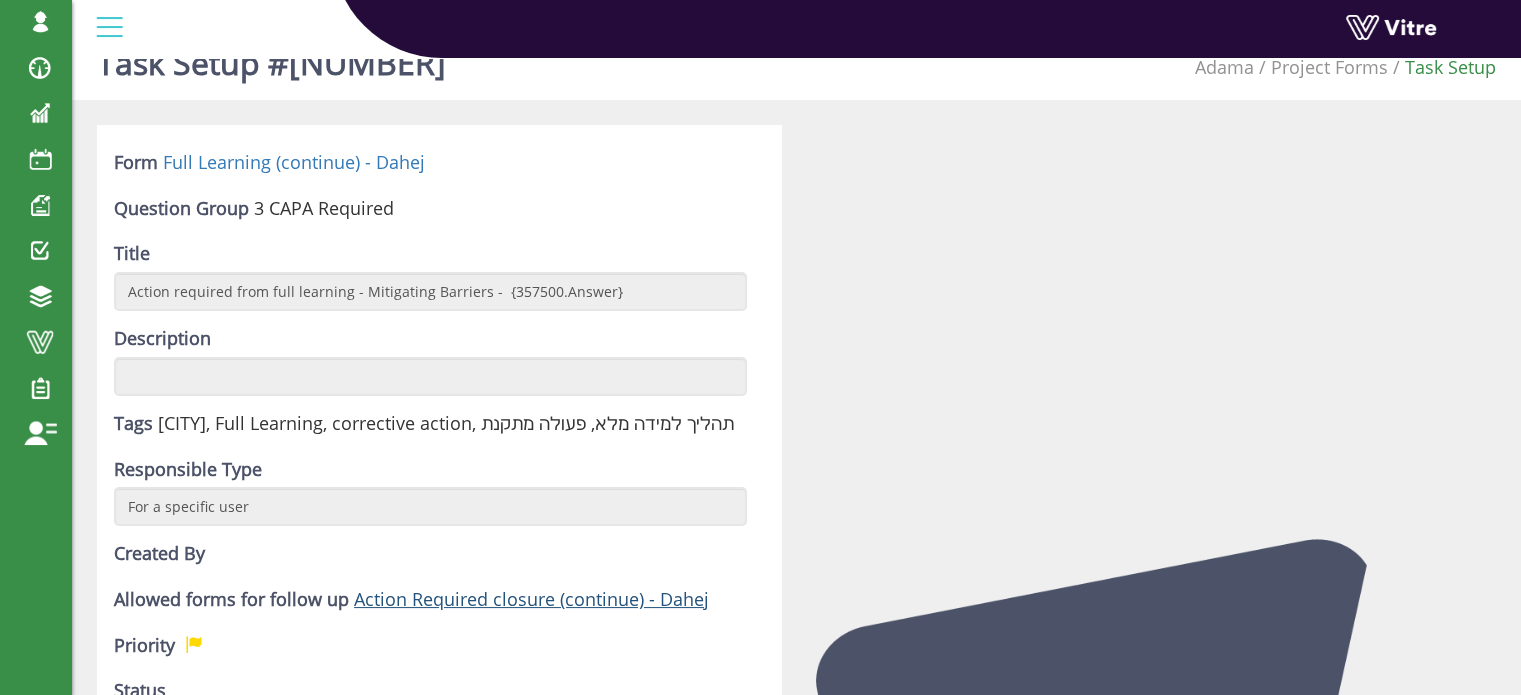 scroll, scrollTop: 0, scrollLeft: 0, axis: both 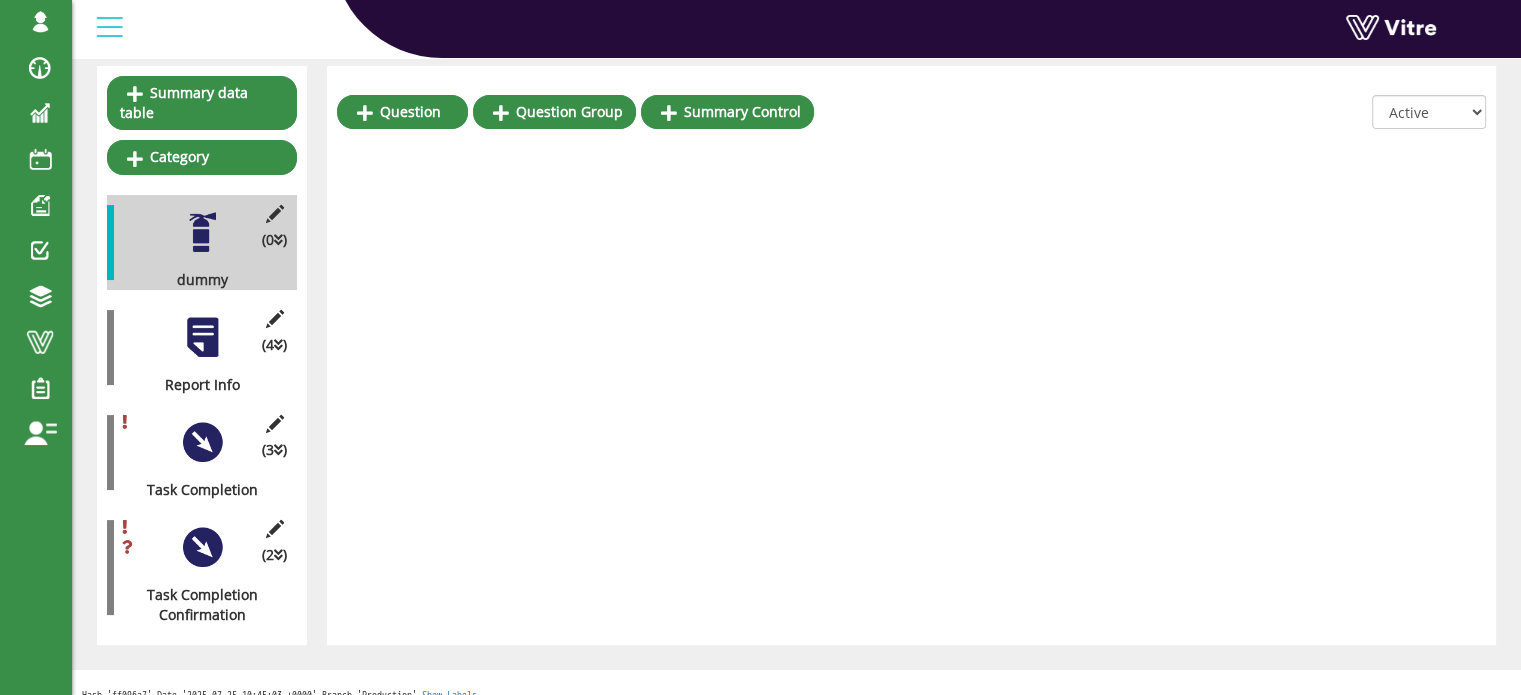 click at bounding box center [202, 337] 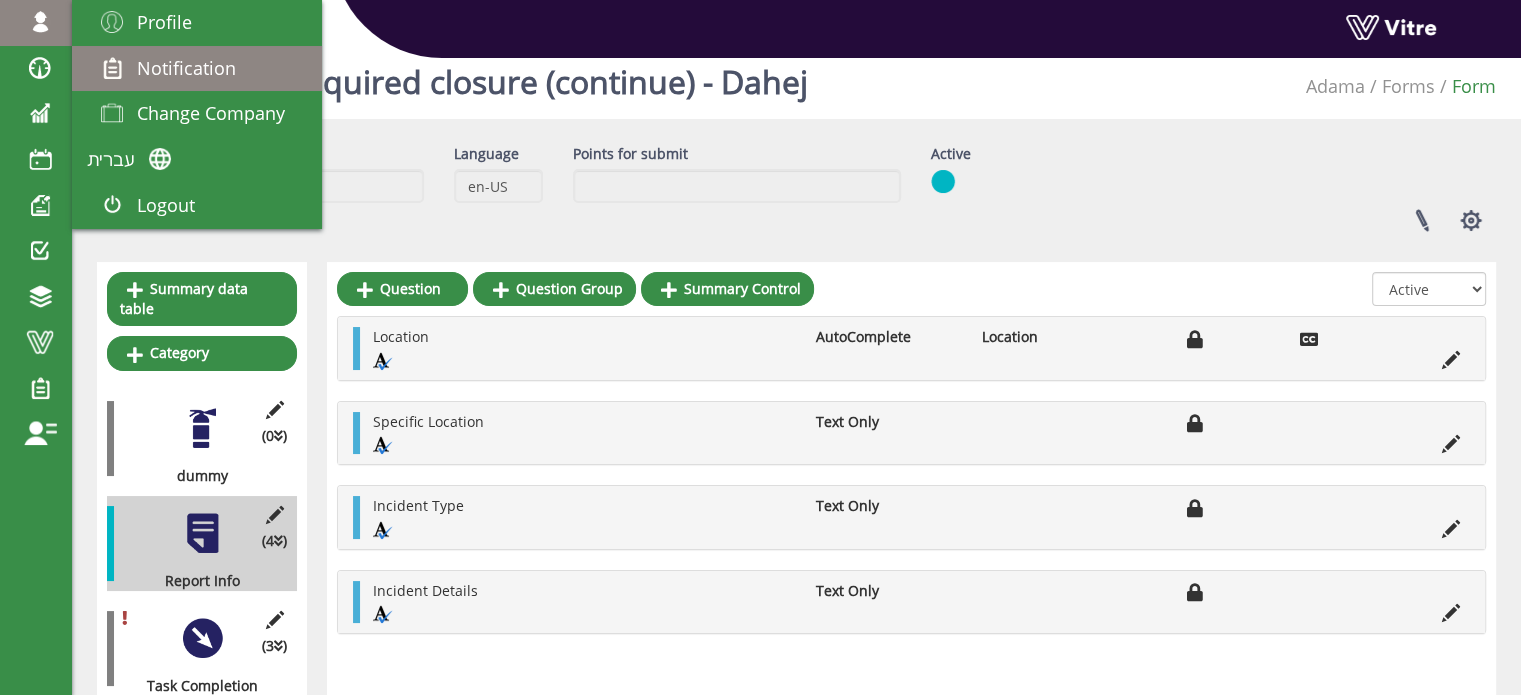 scroll, scrollTop: 0, scrollLeft: 0, axis: both 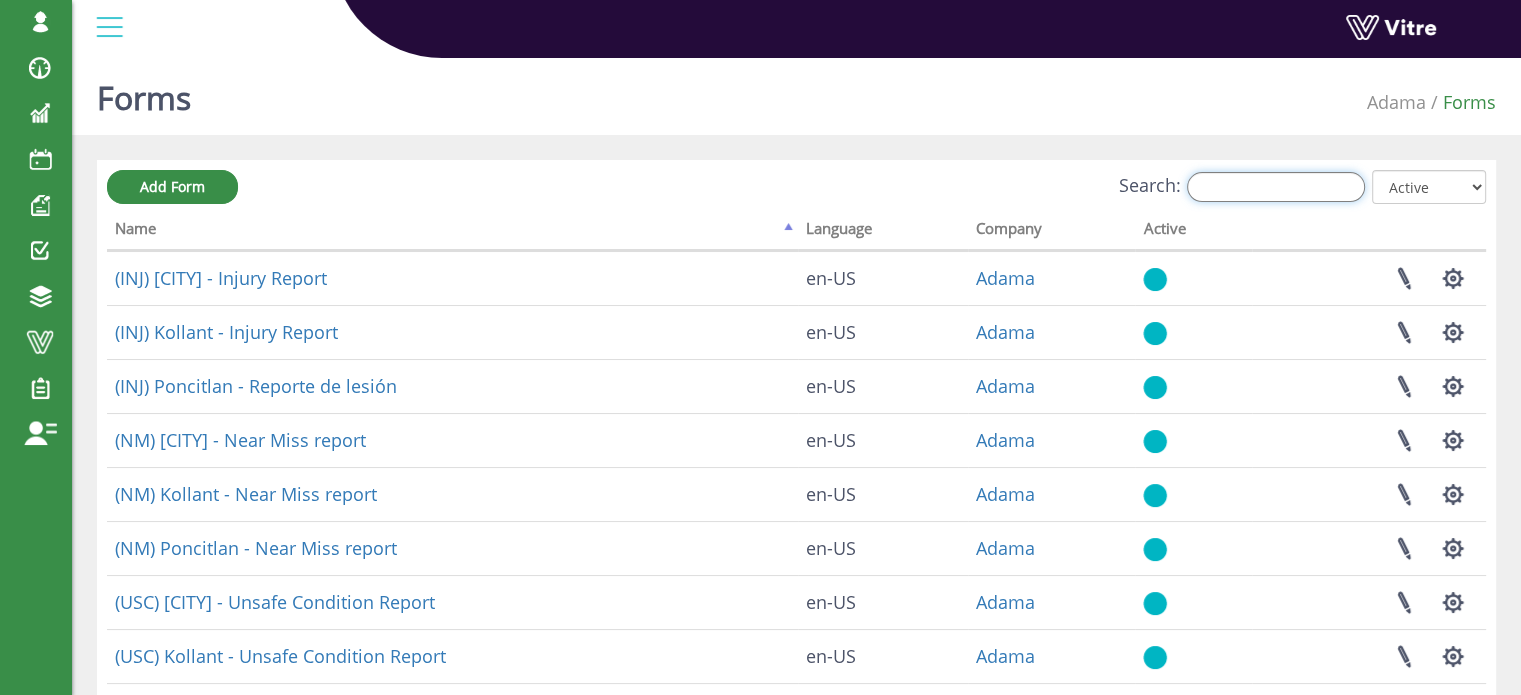 click on "Search:" at bounding box center [1276, 187] 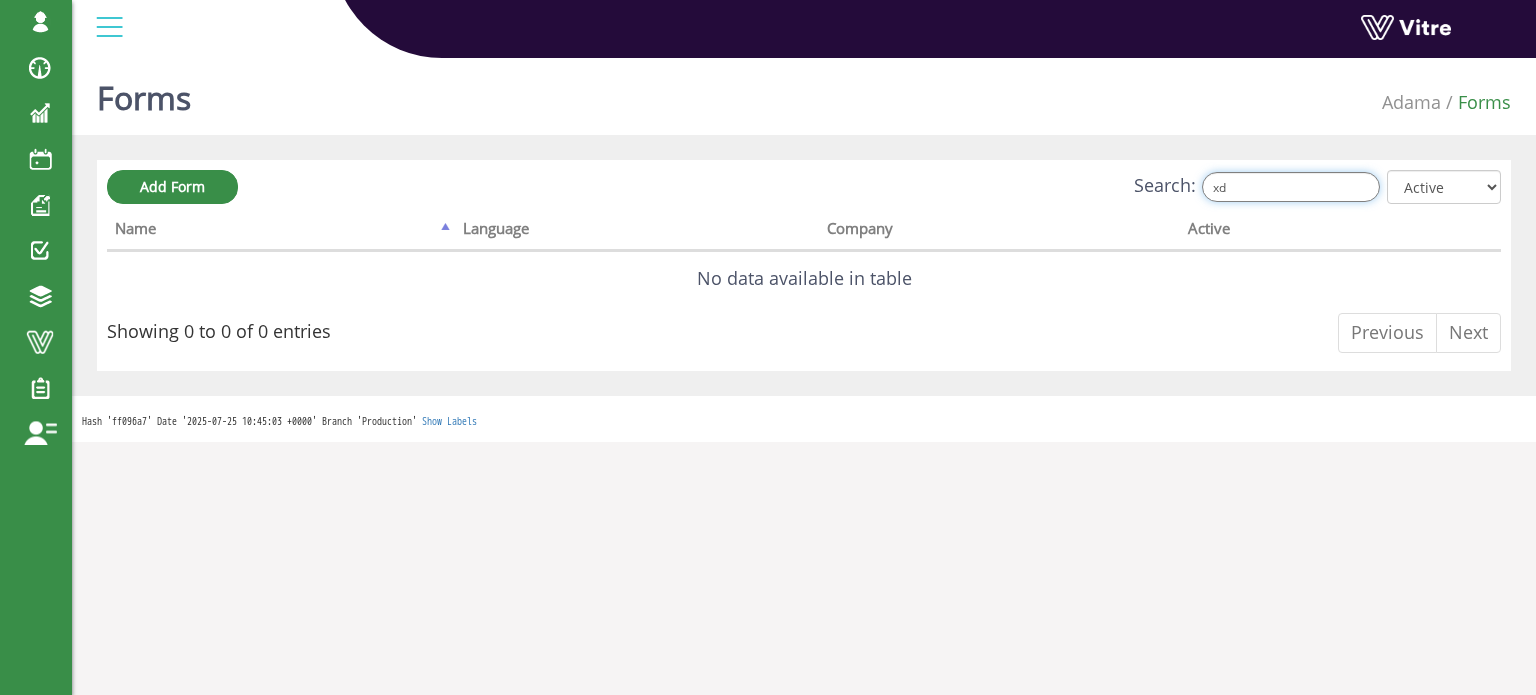 type on "x" 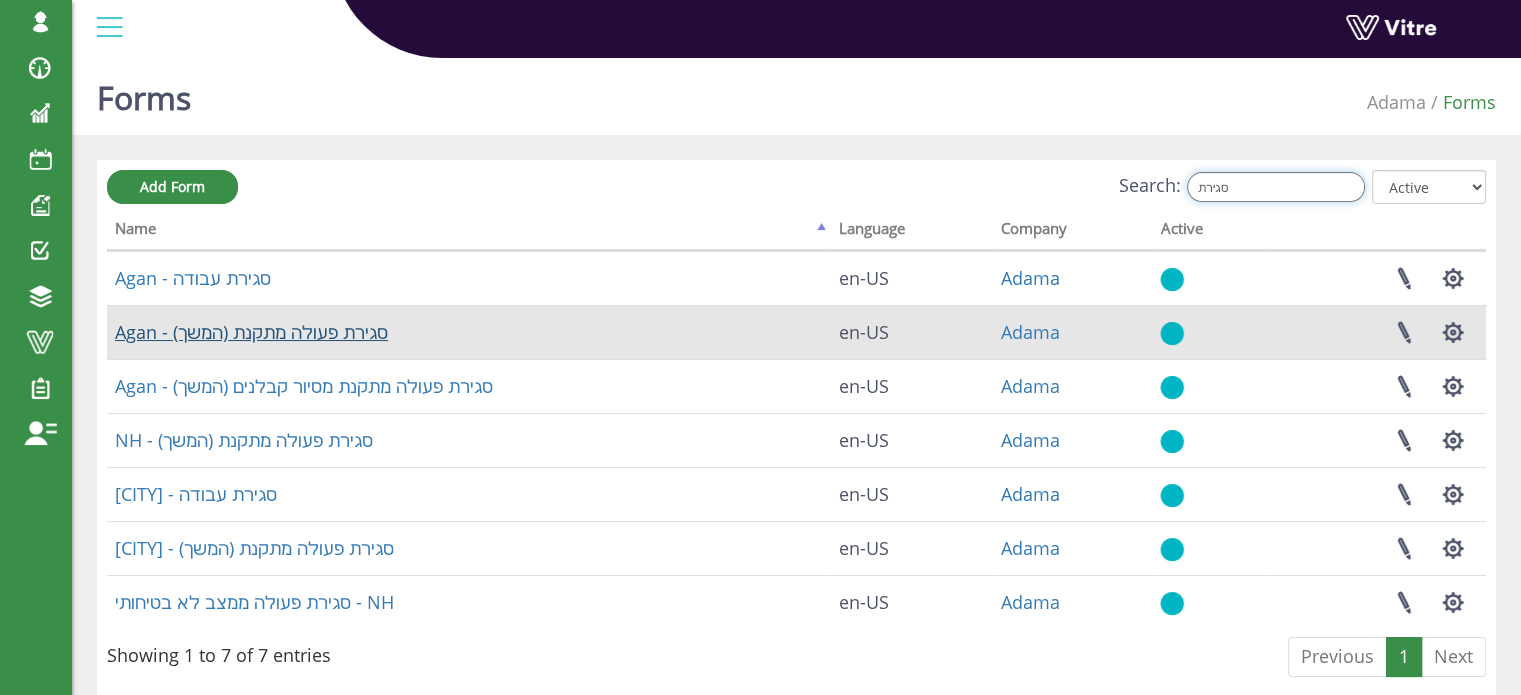 type on "סגירת" 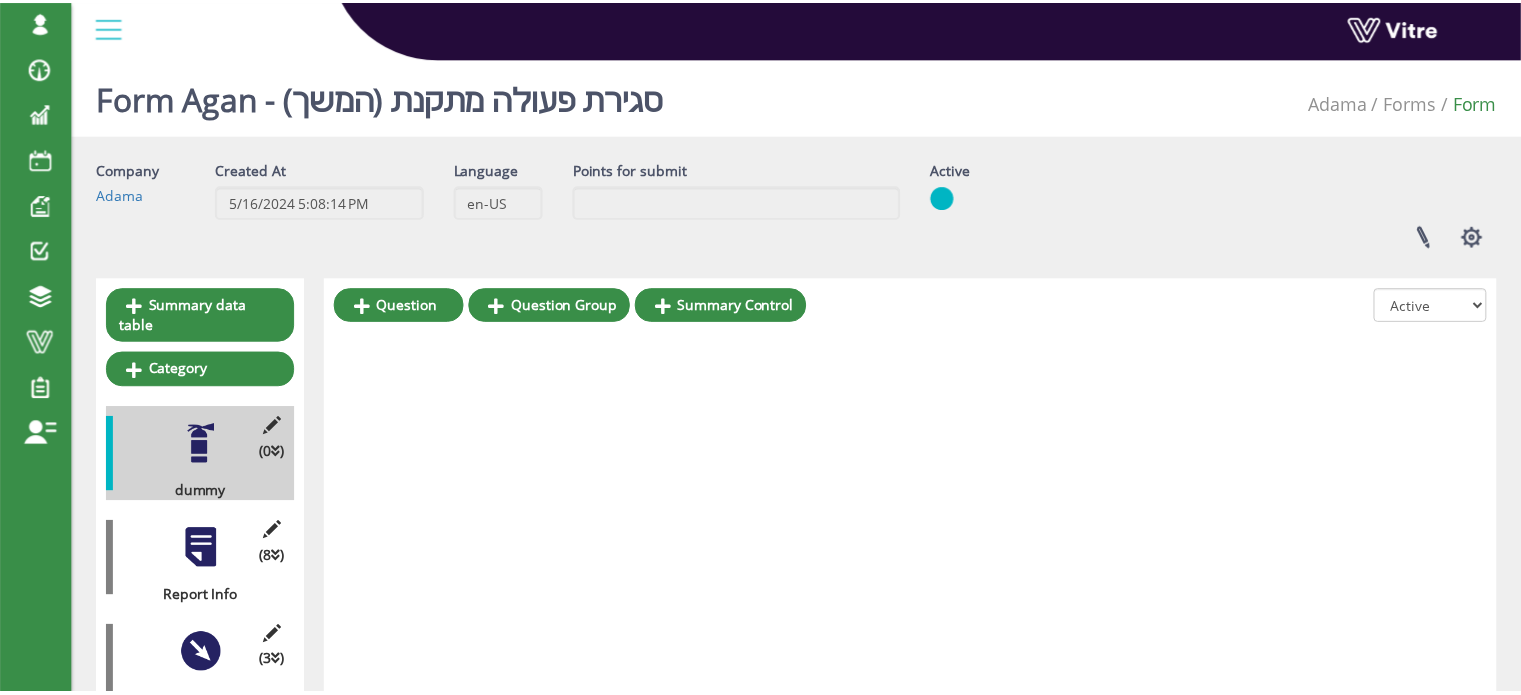 scroll, scrollTop: 0, scrollLeft: 0, axis: both 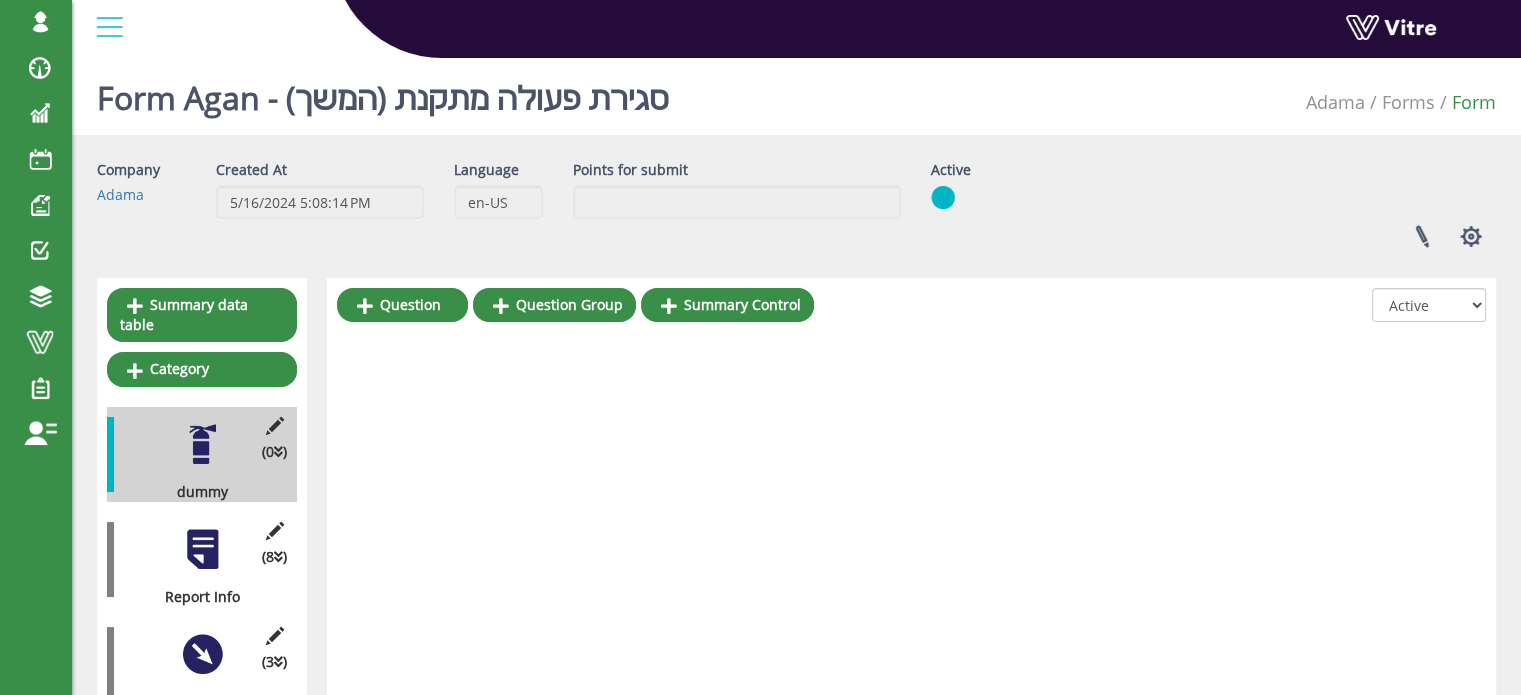 click at bounding box center (202, 549) 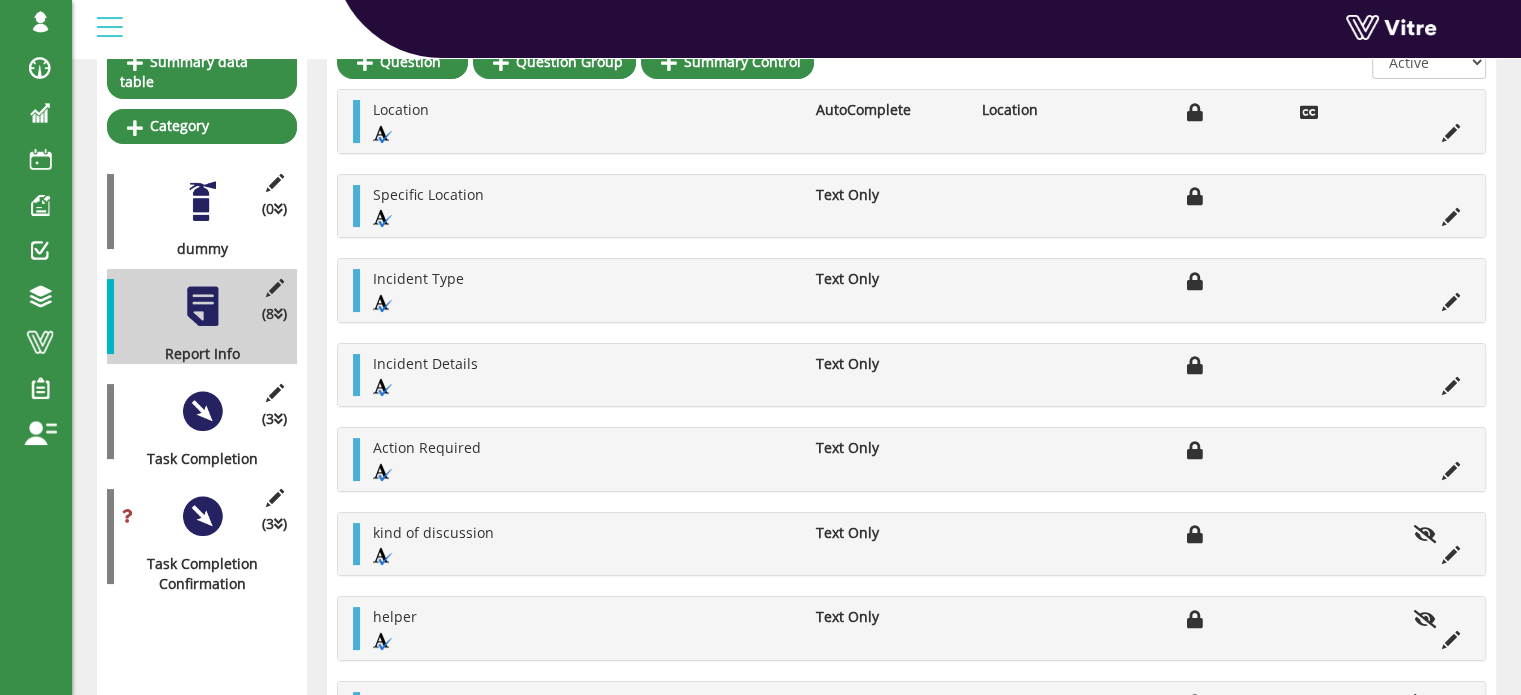 scroll, scrollTop: 300, scrollLeft: 0, axis: vertical 